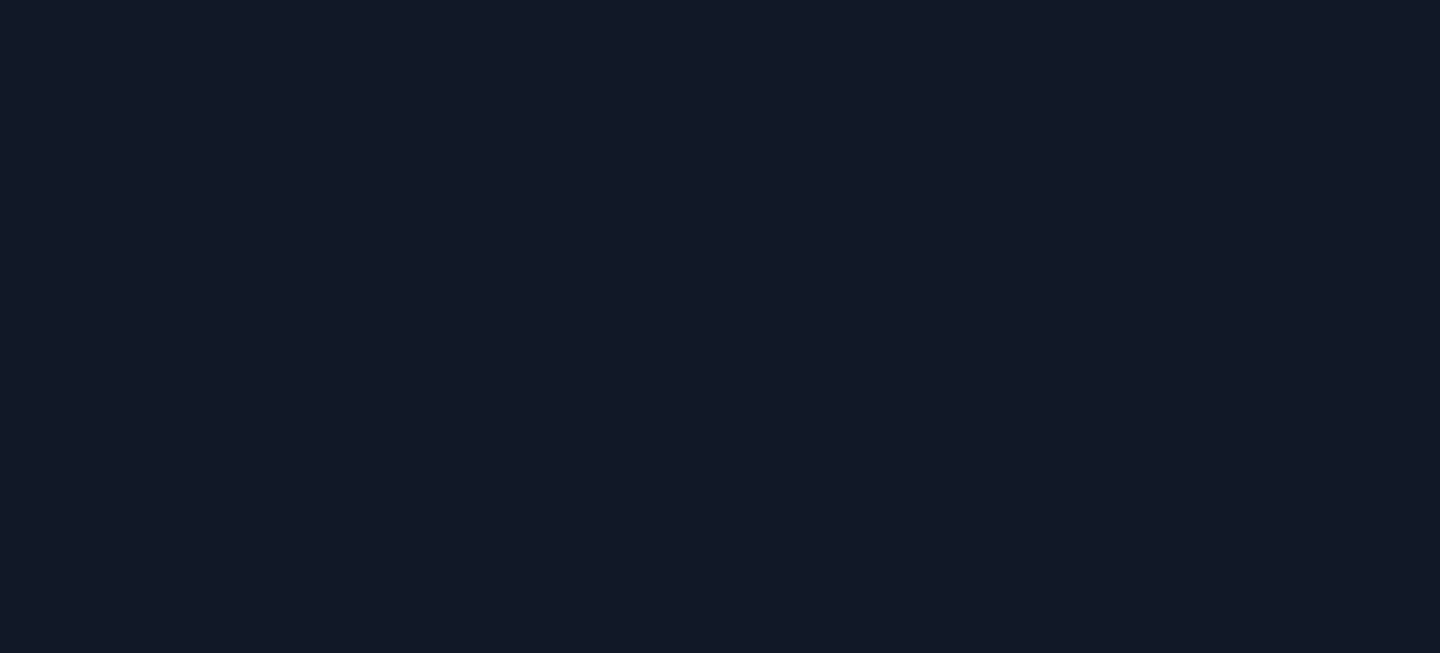 scroll, scrollTop: 0, scrollLeft: 0, axis: both 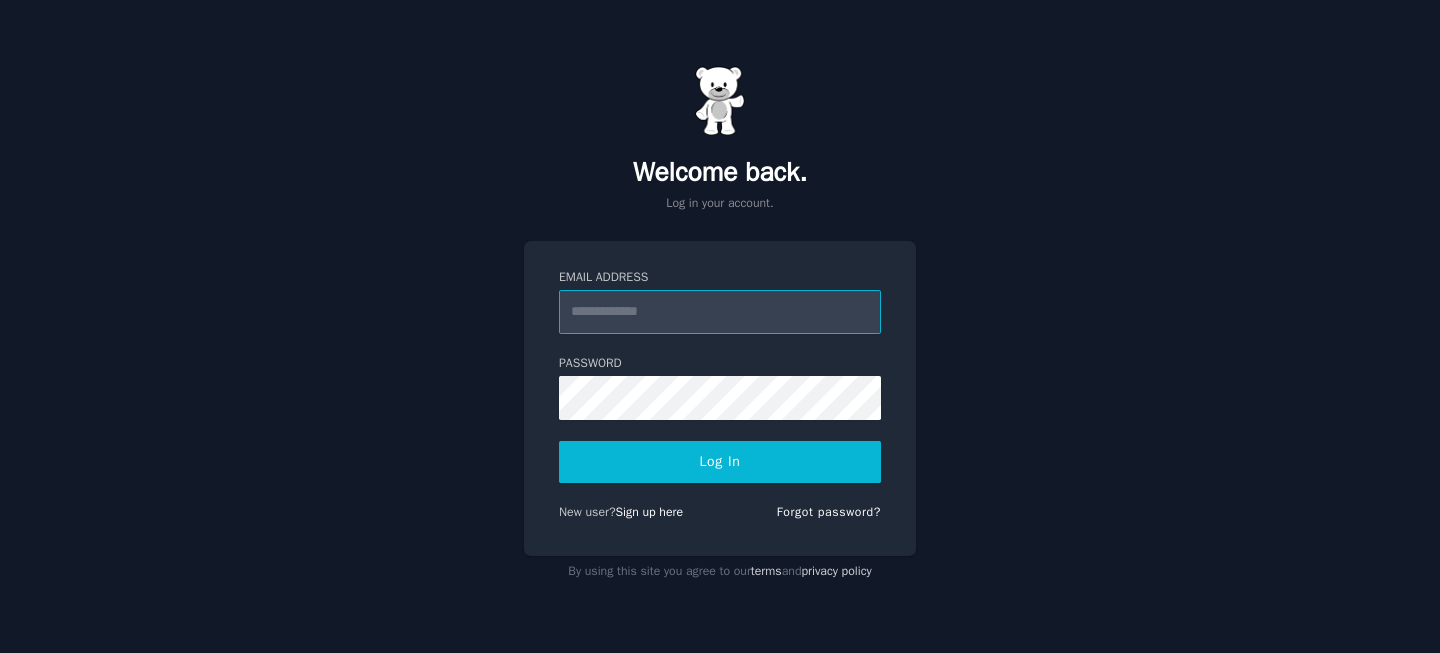 paste on "**********" 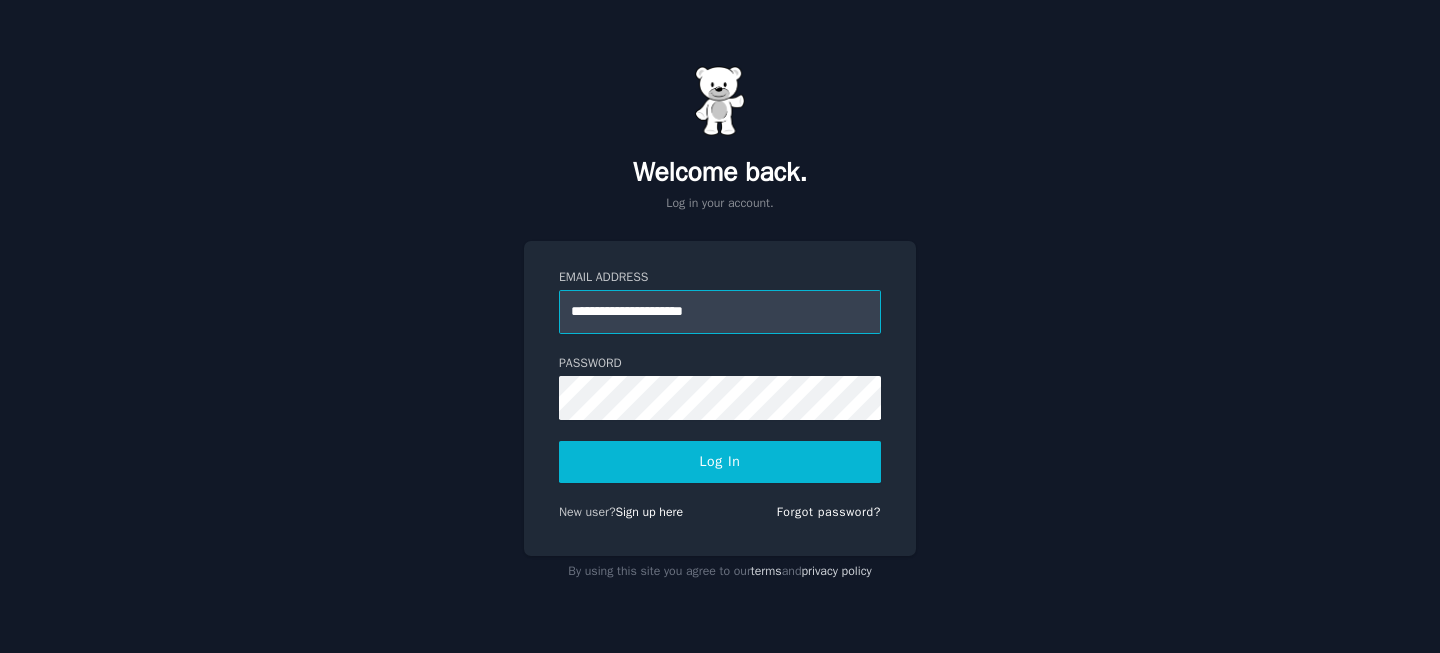 type on "**********" 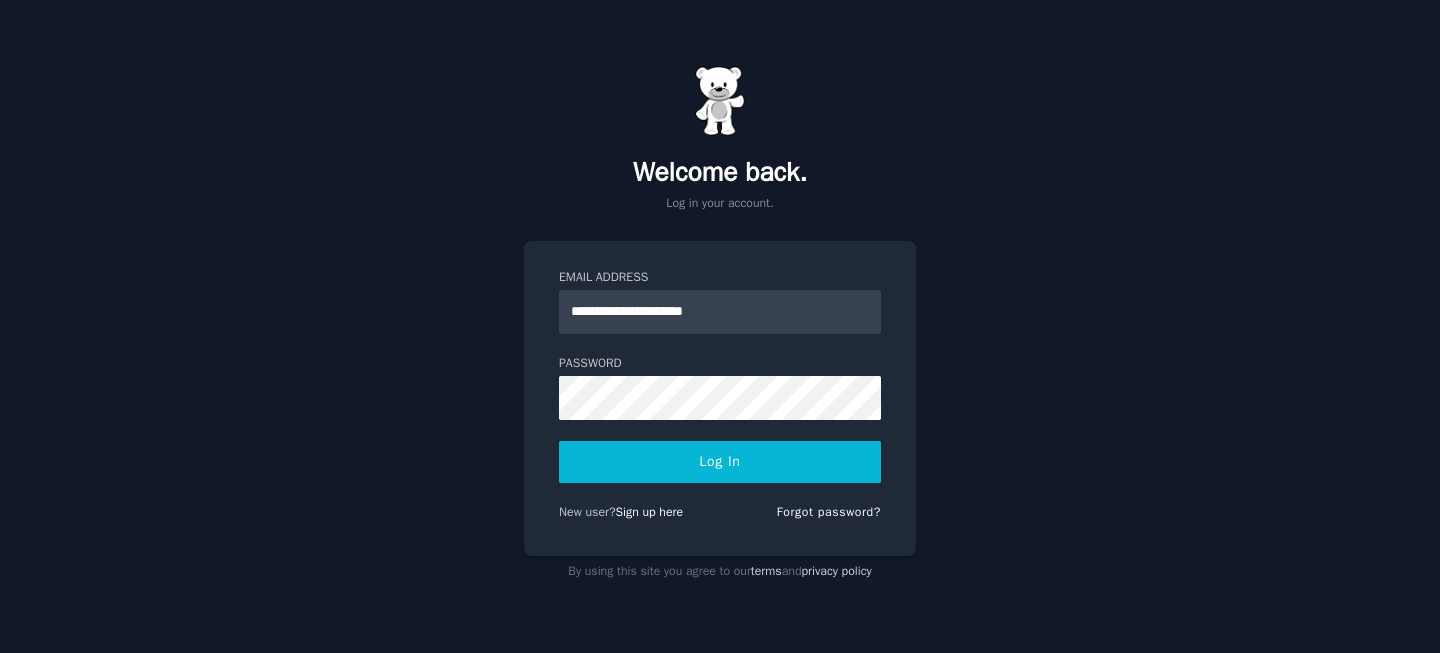 click on "Log In" at bounding box center [720, 462] 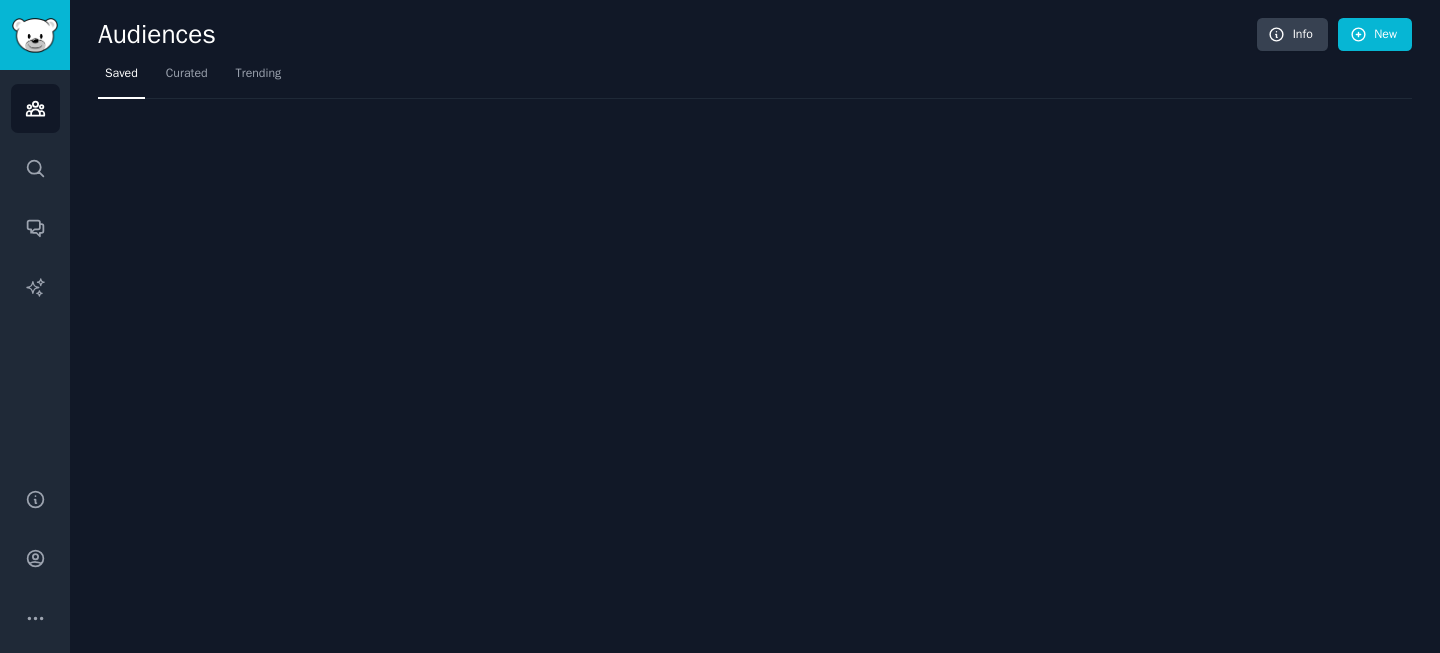 scroll, scrollTop: 0, scrollLeft: 0, axis: both 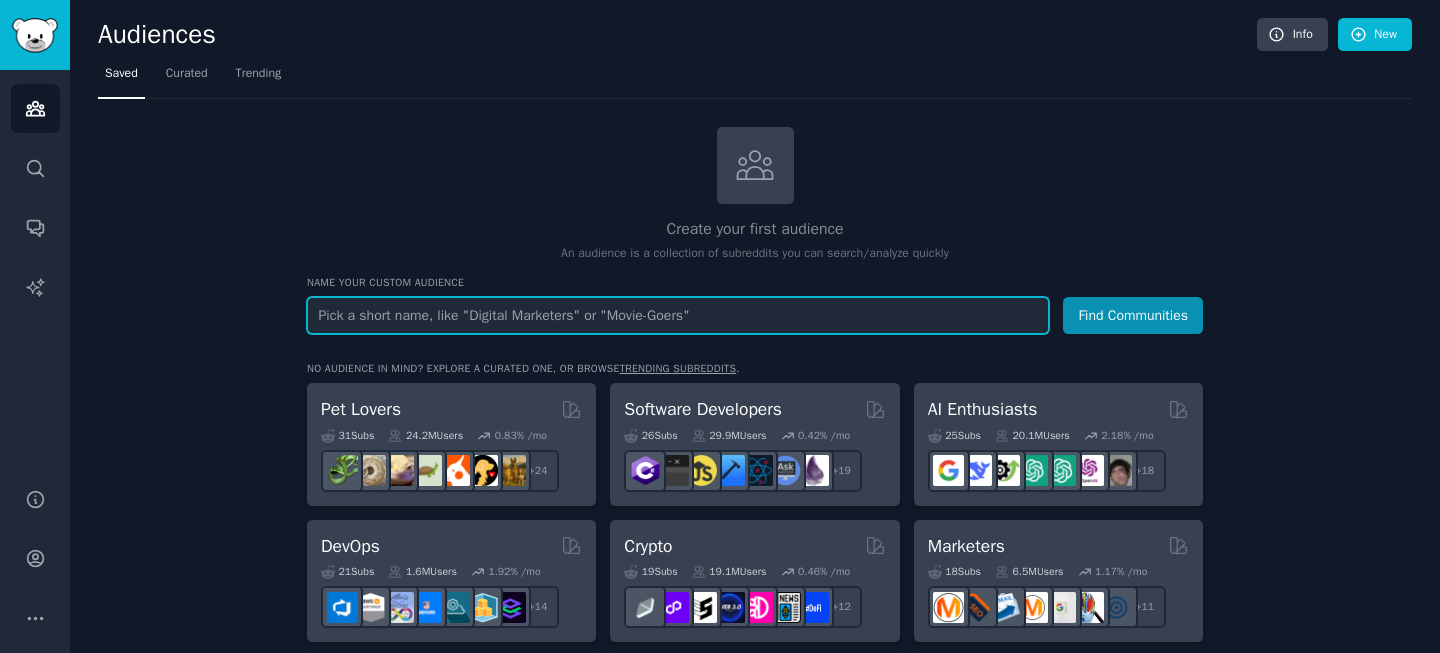click at bounding box center (678, 315) 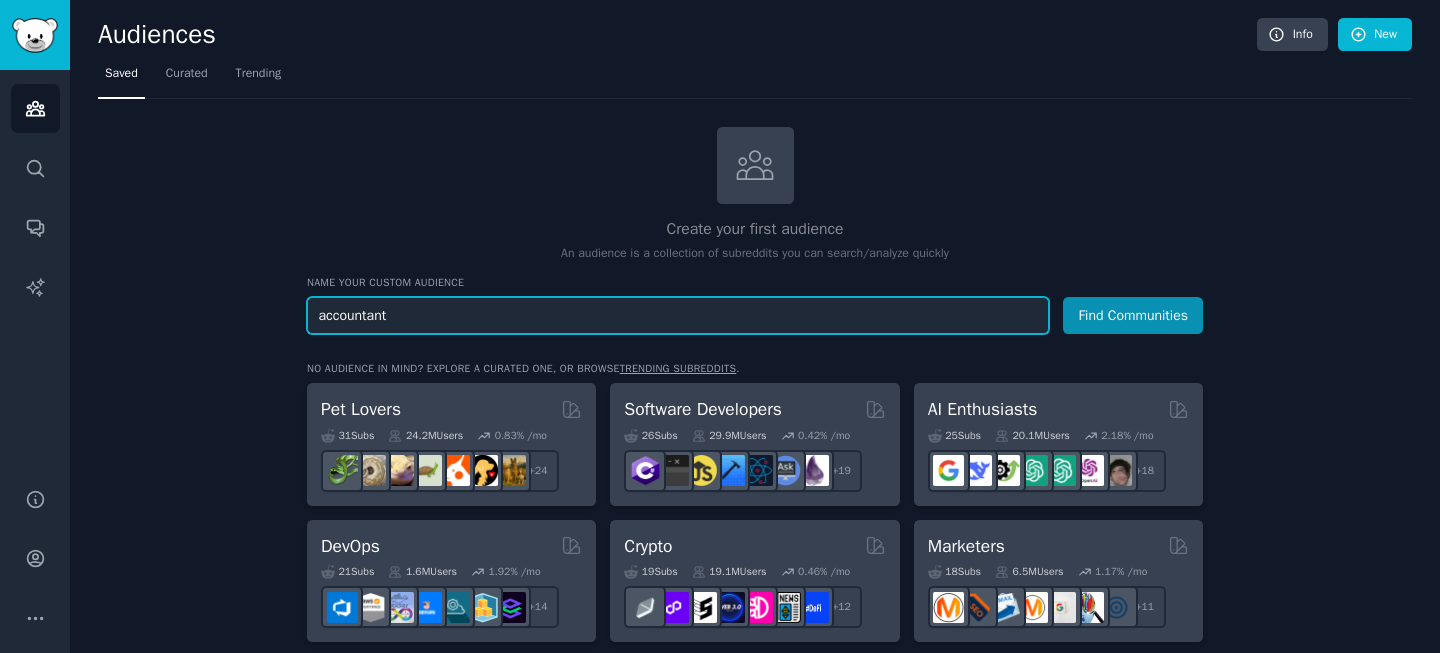type on "accountant" 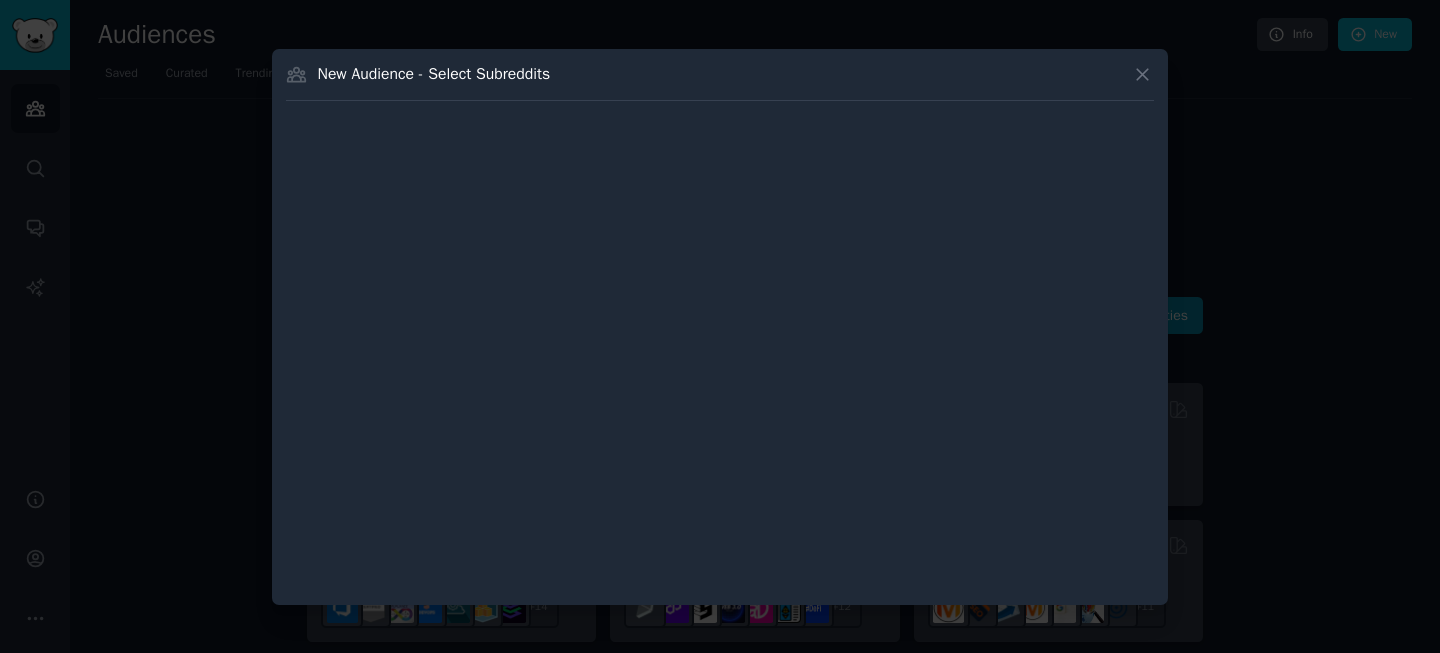 type 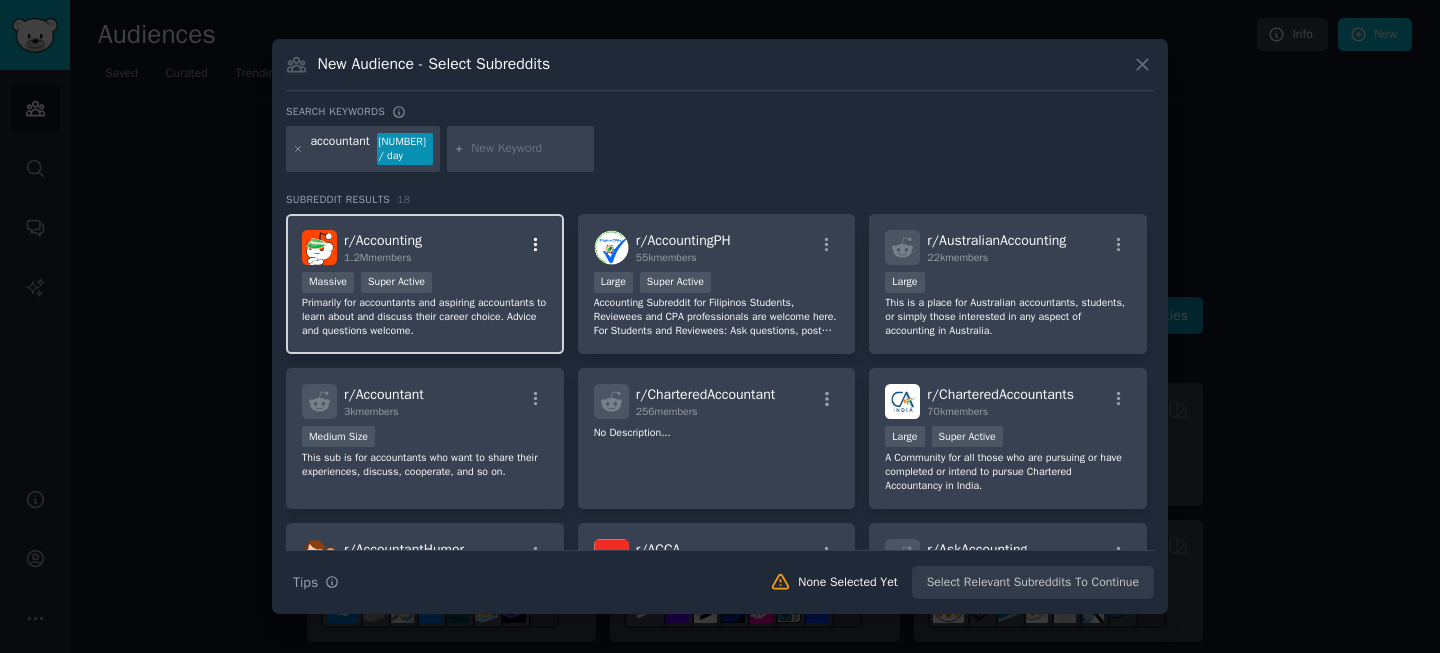 click 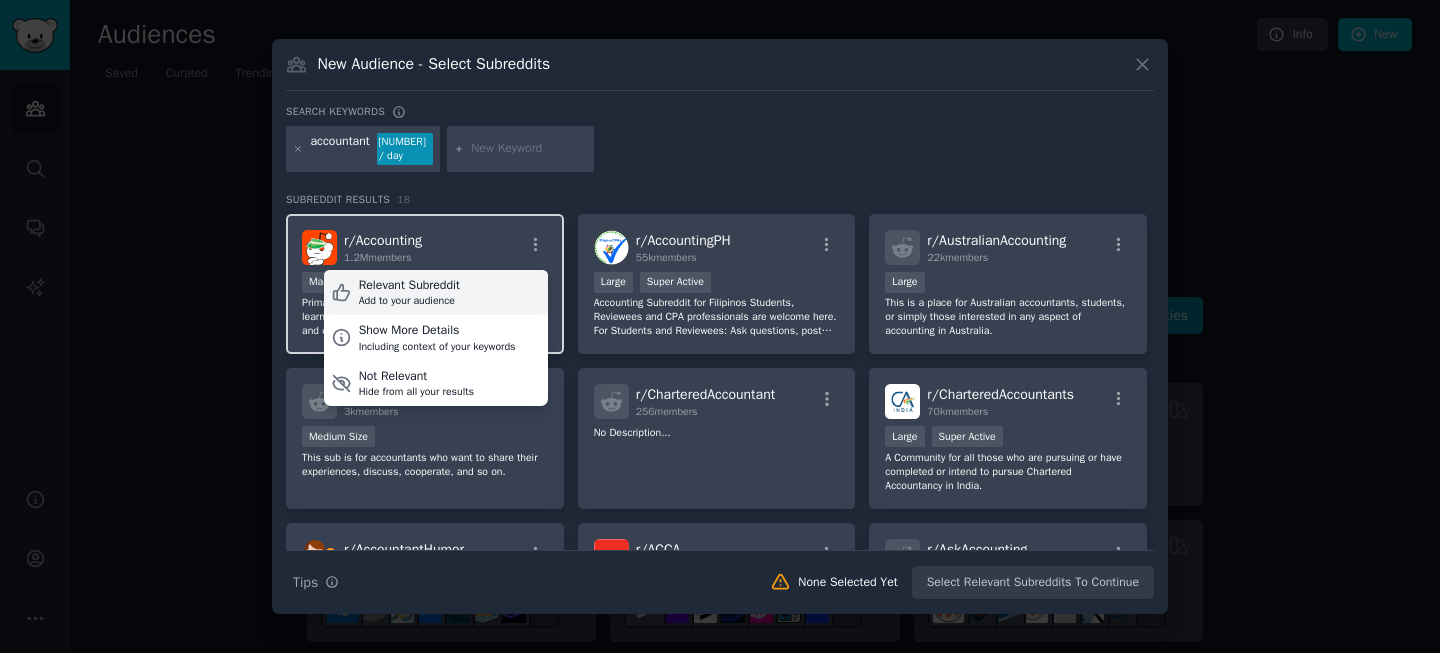 click on "Add to your audience" at bounding box center (409, 301) 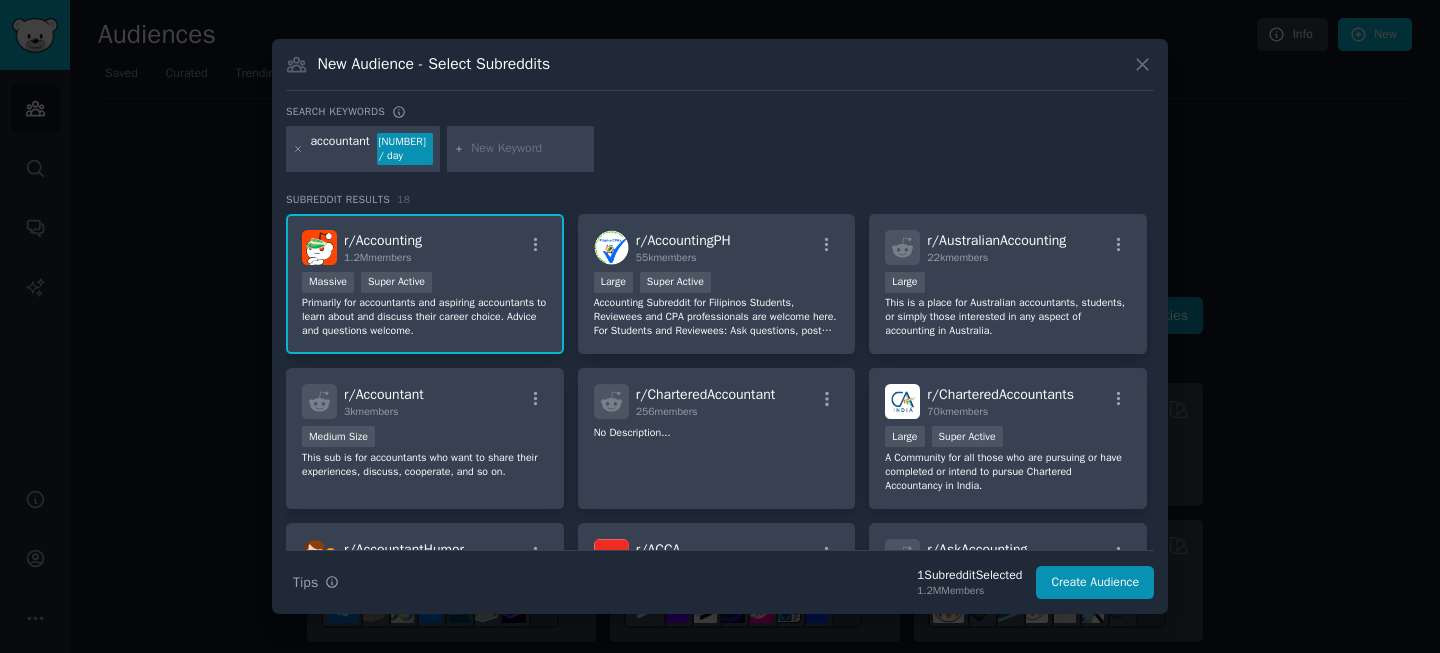 click on "New Audience - Select Subreddits" at bounding box center [434, 64] 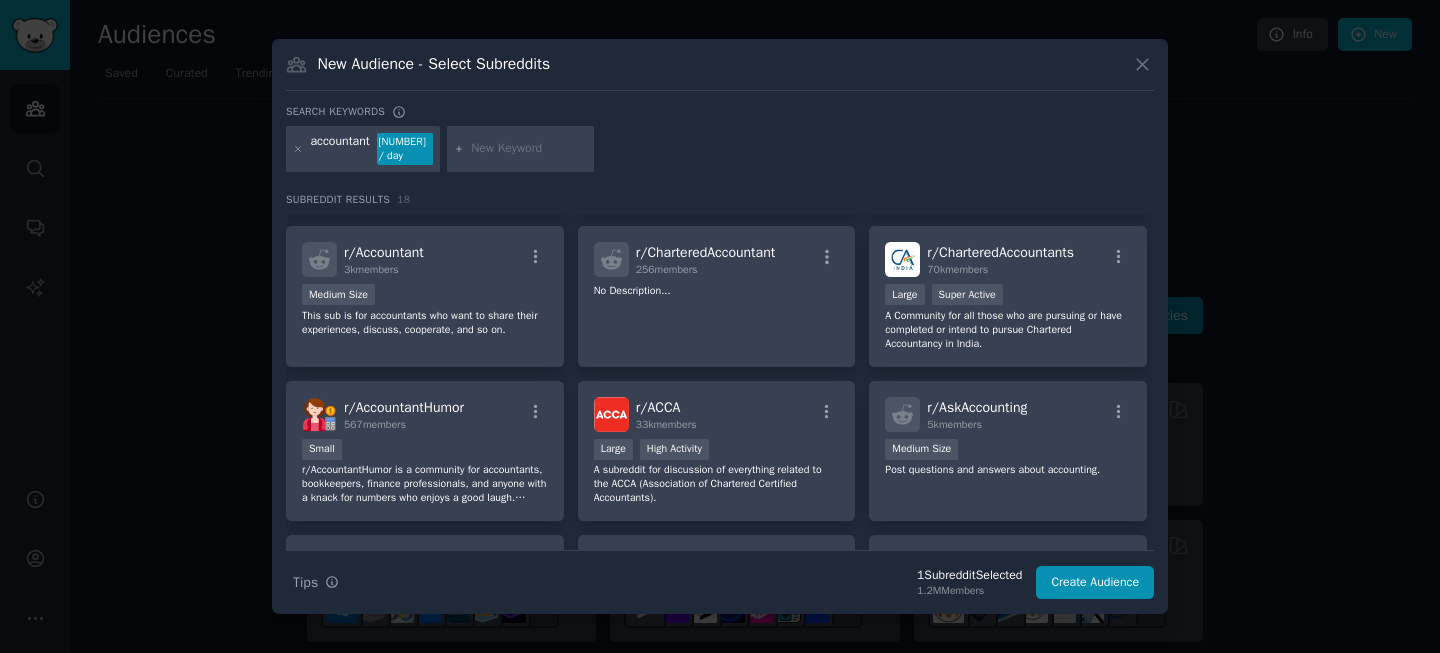 scroll, scrollTop: 0, scrollLeft: 0, axis: both 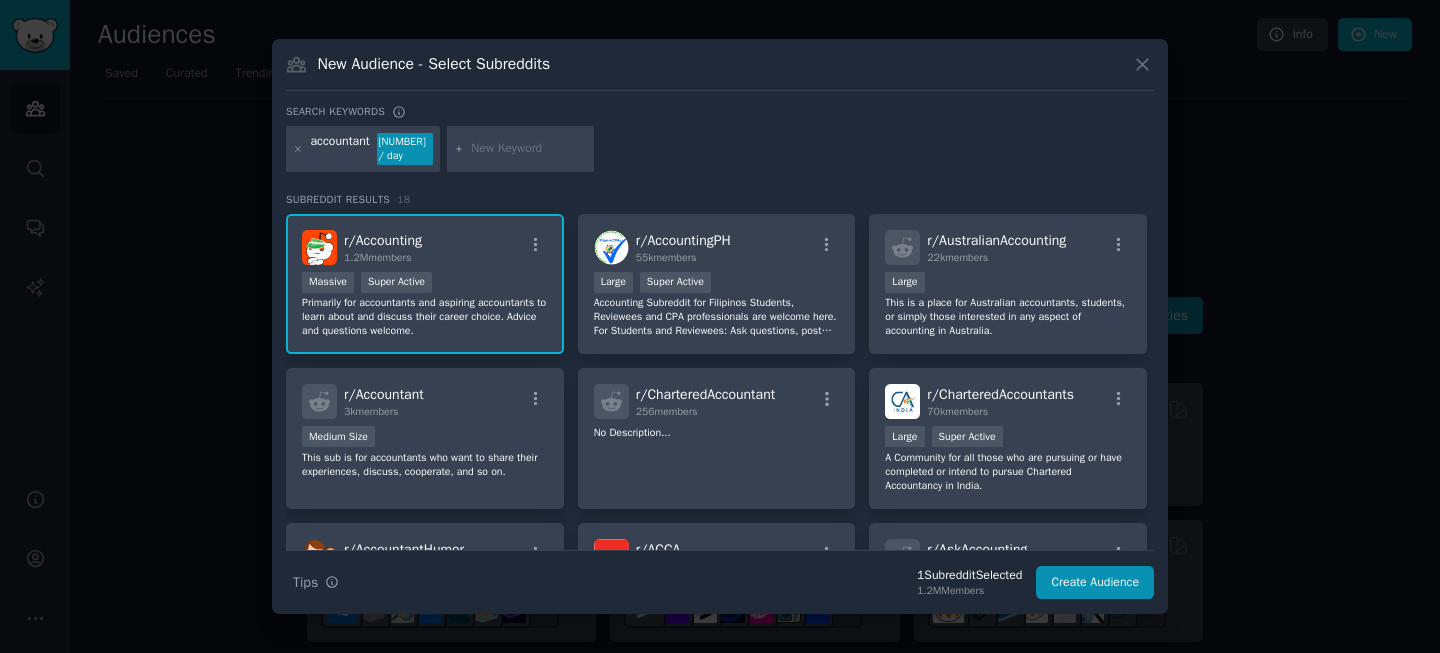 click on "Search keywords" at bounding box center (720, 115) 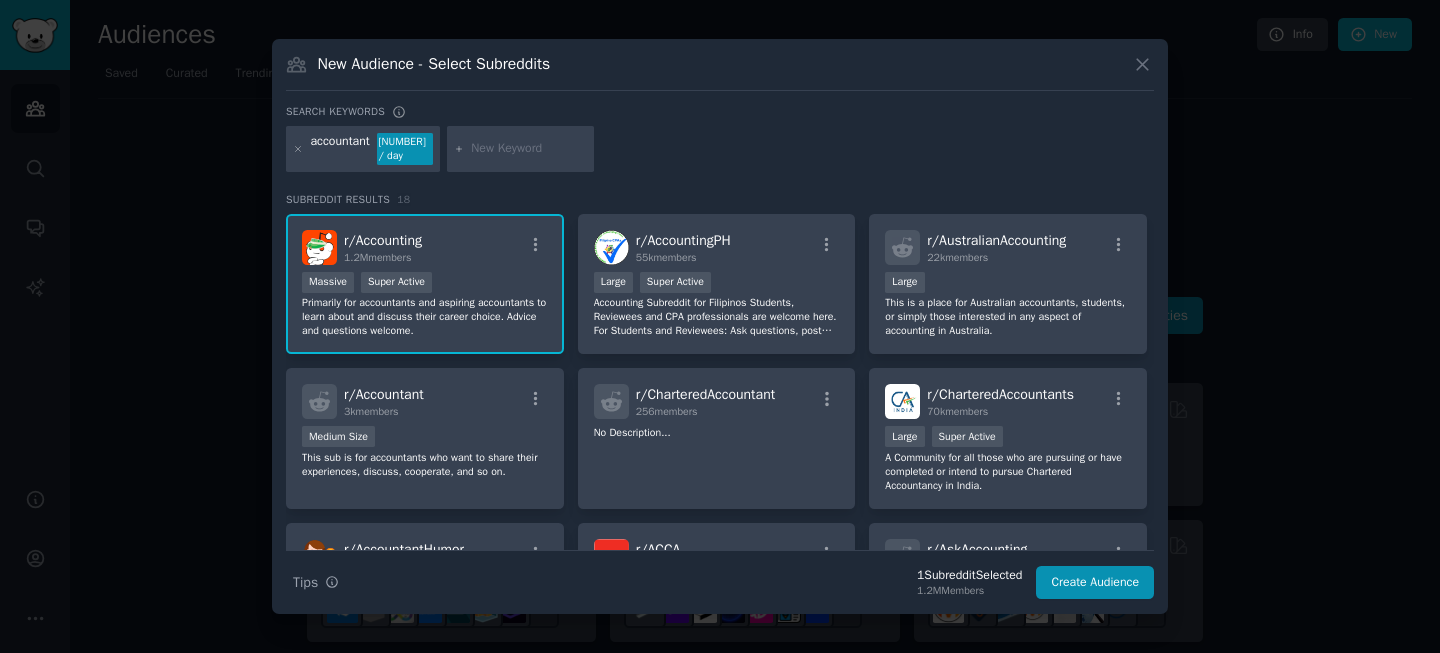 click at bounding box center [529, 149] 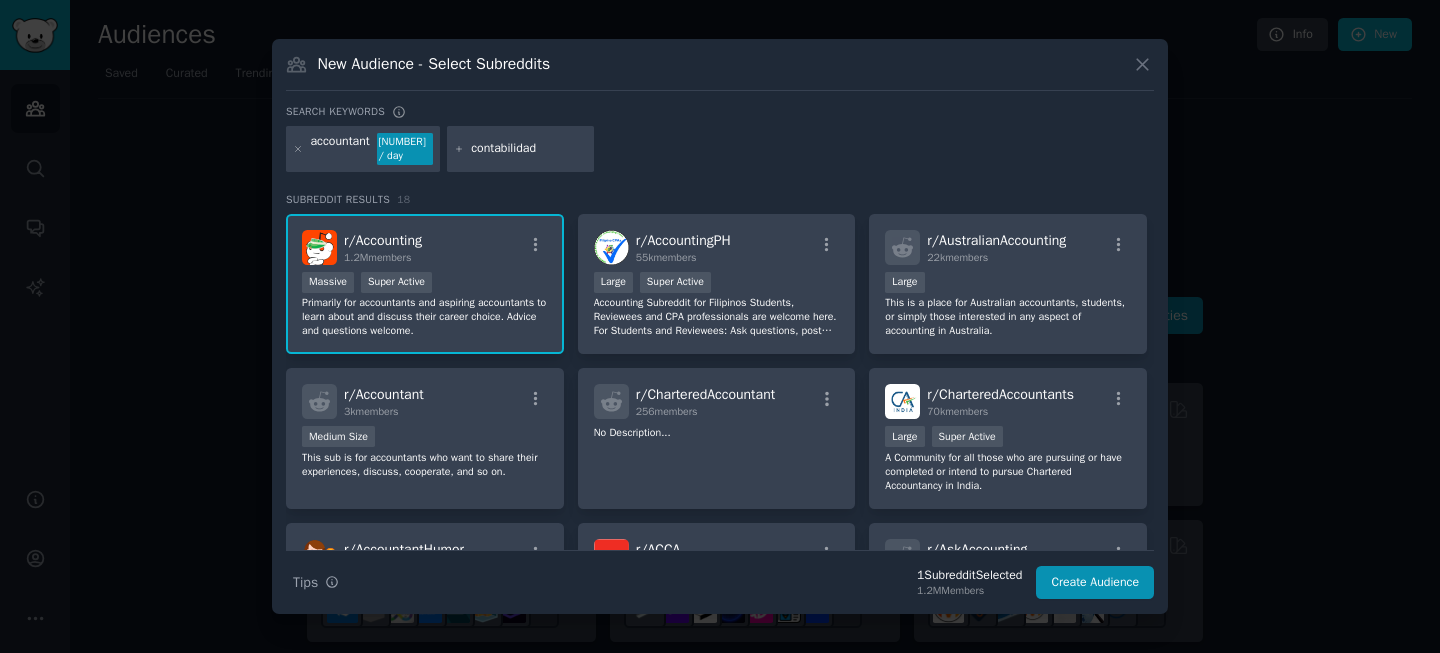type on "contabilidade" 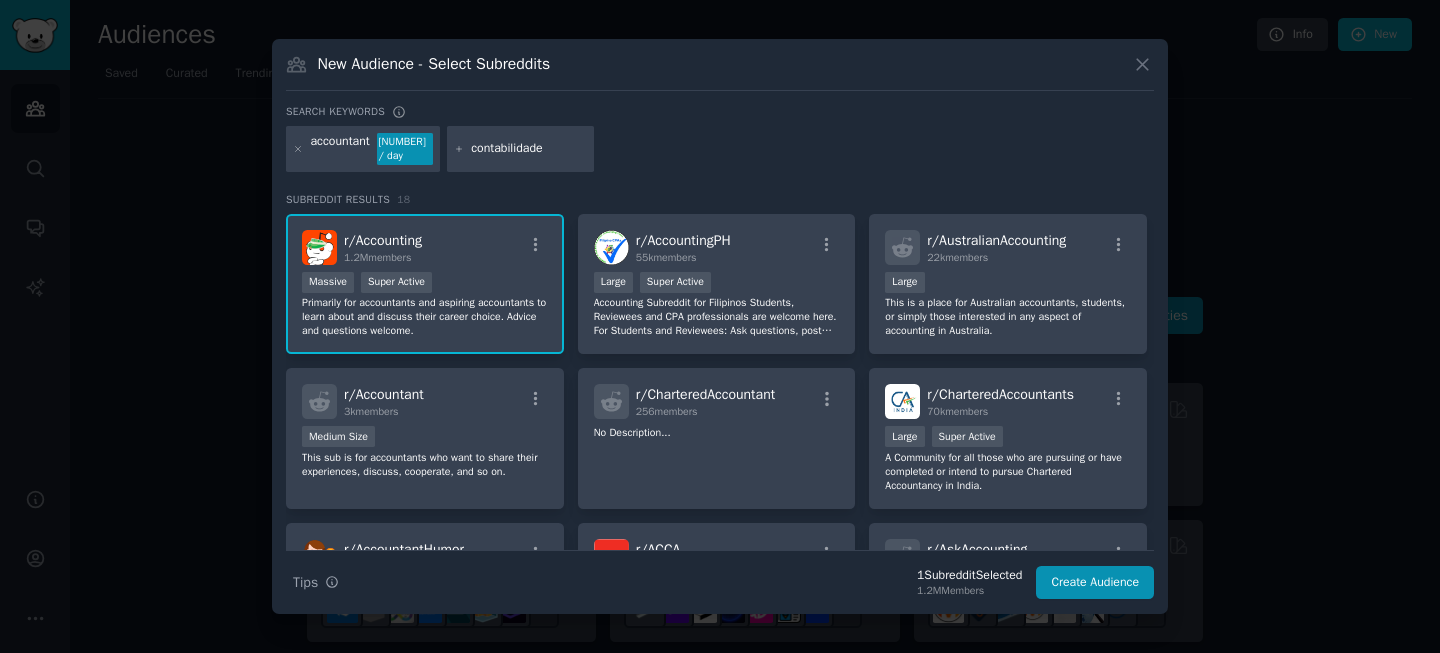 type 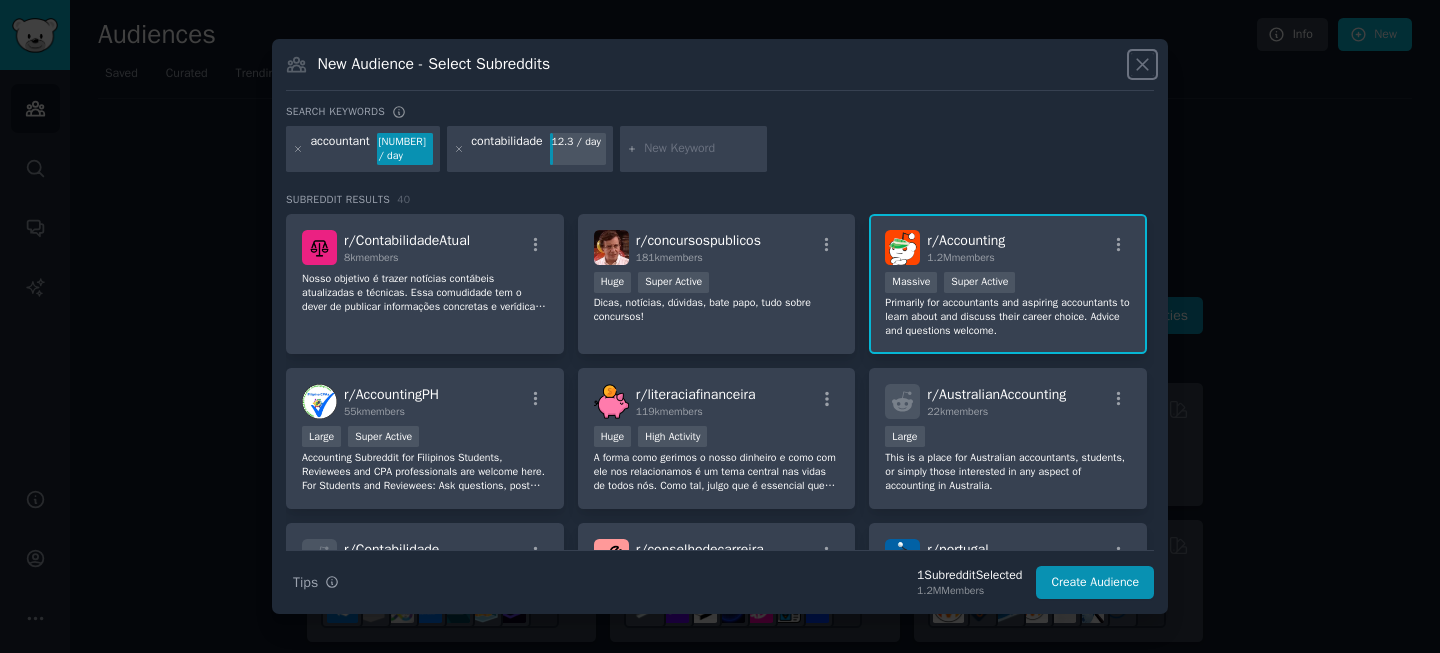click 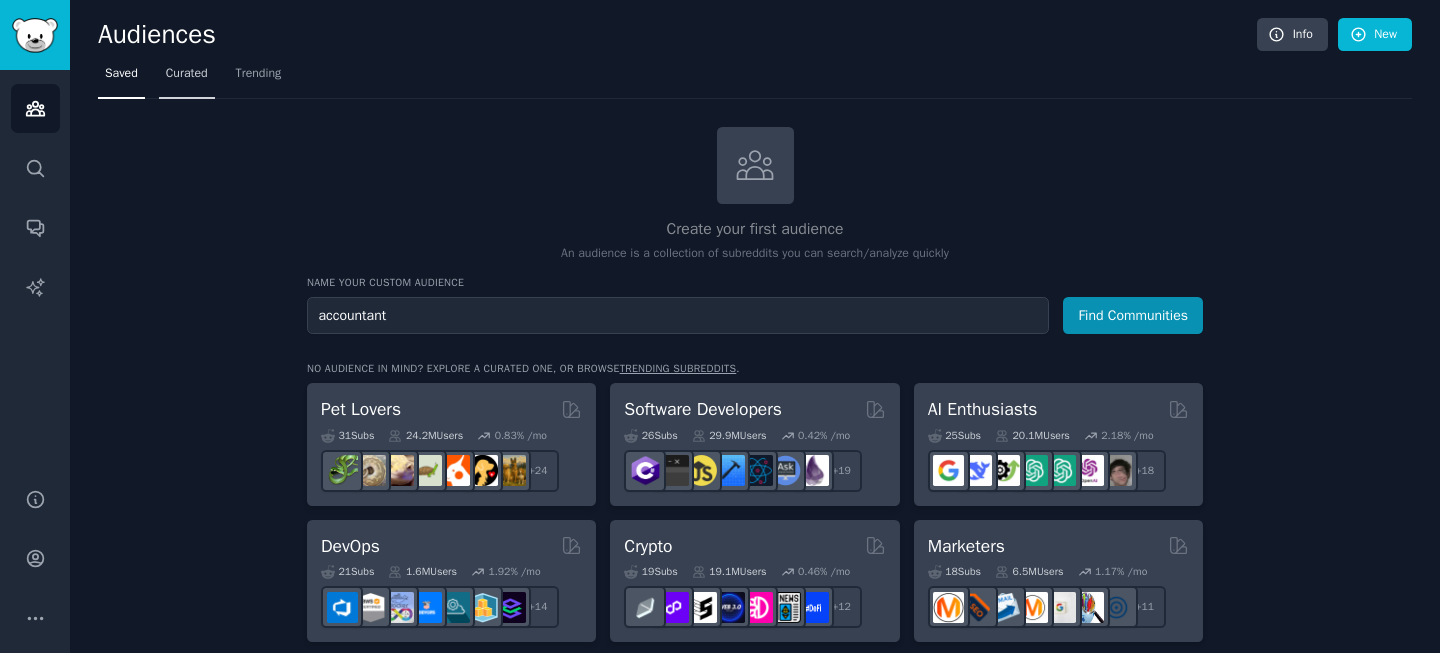 click on "Curated" at bounding box center [187, 74] 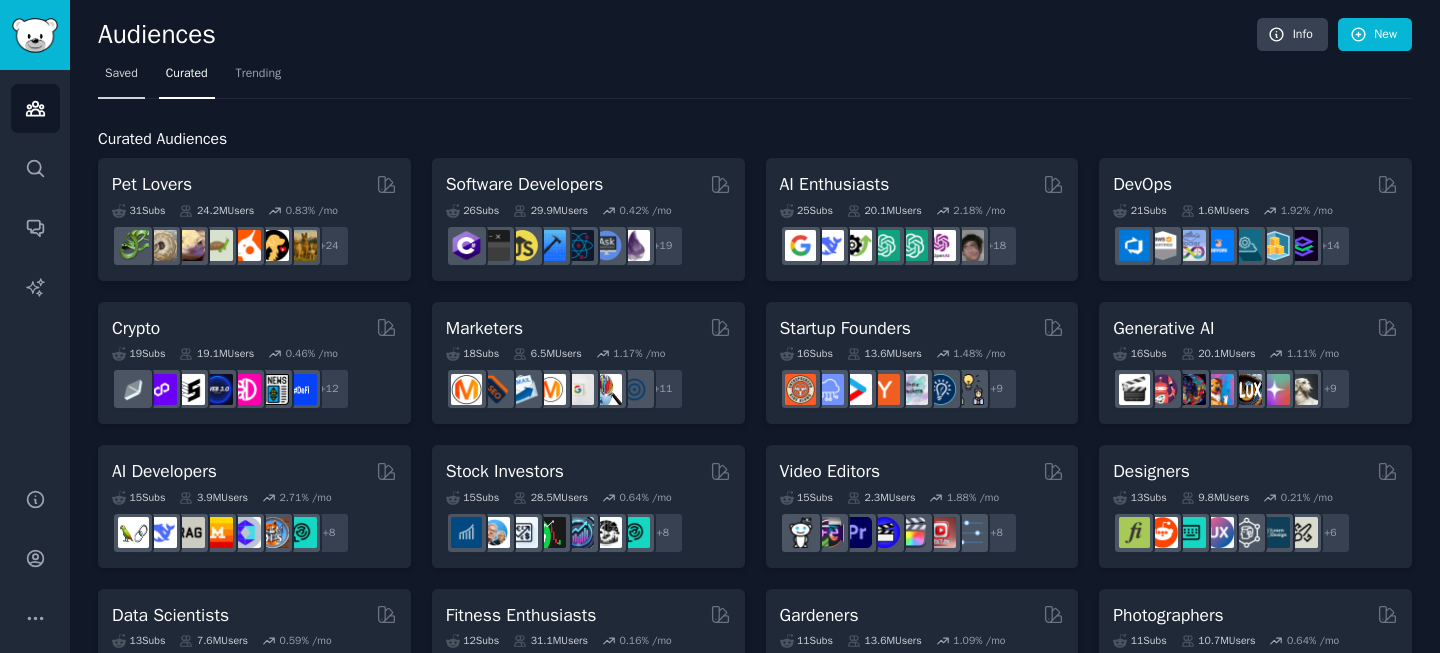 click on "Saved" at bounding box center [121, 74] 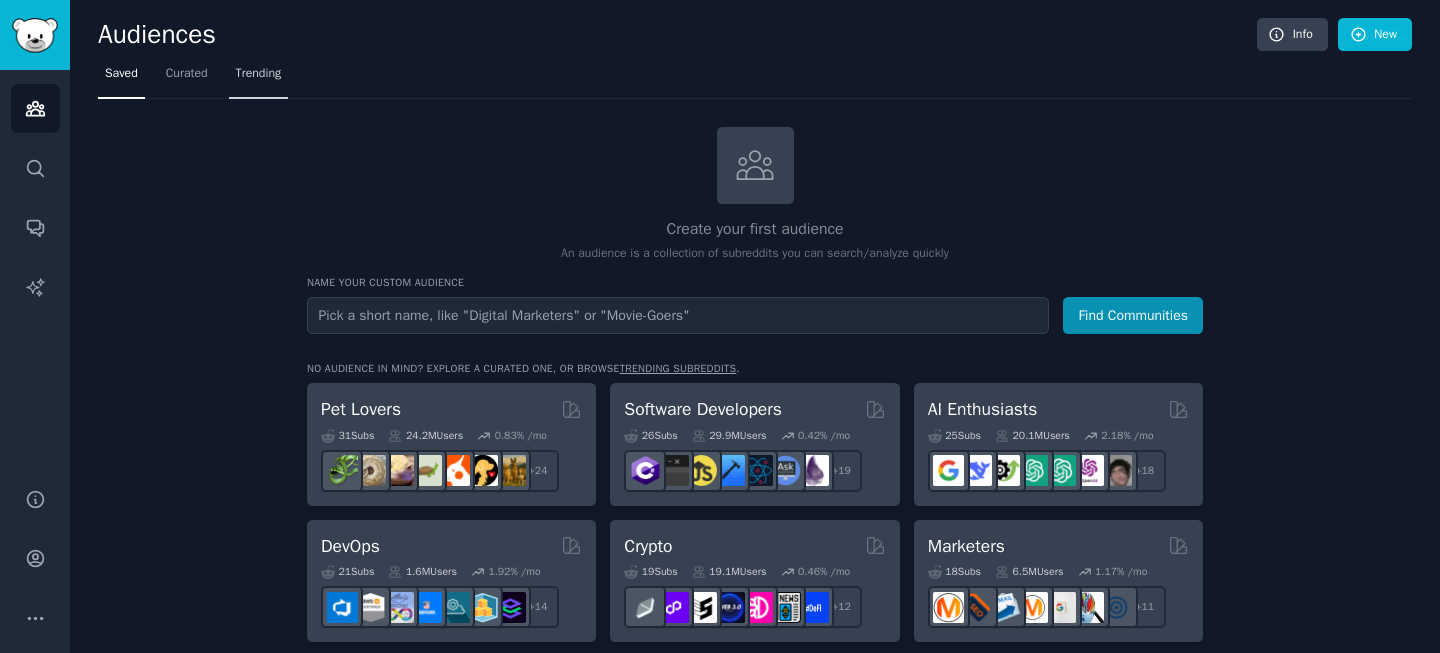 click on "Trending" at bounding box center [259, 74] 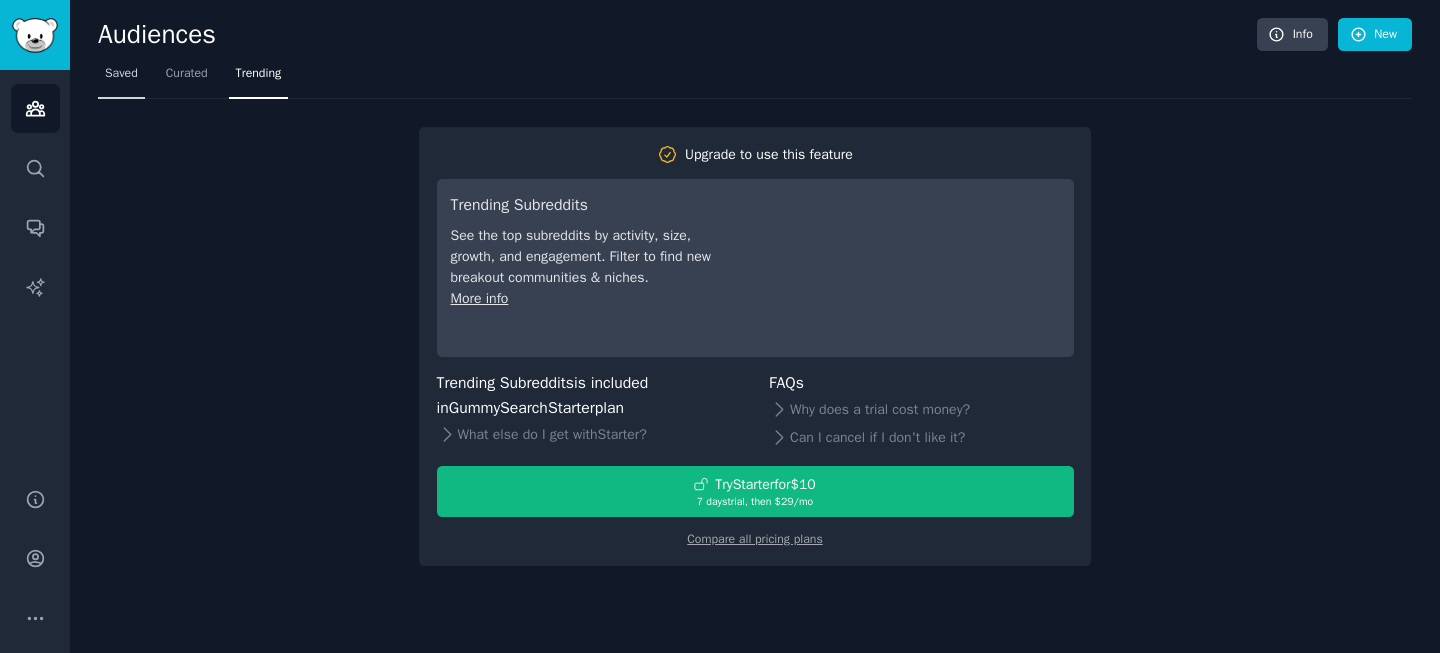click on "Saved" at bounding box center [121, 74] 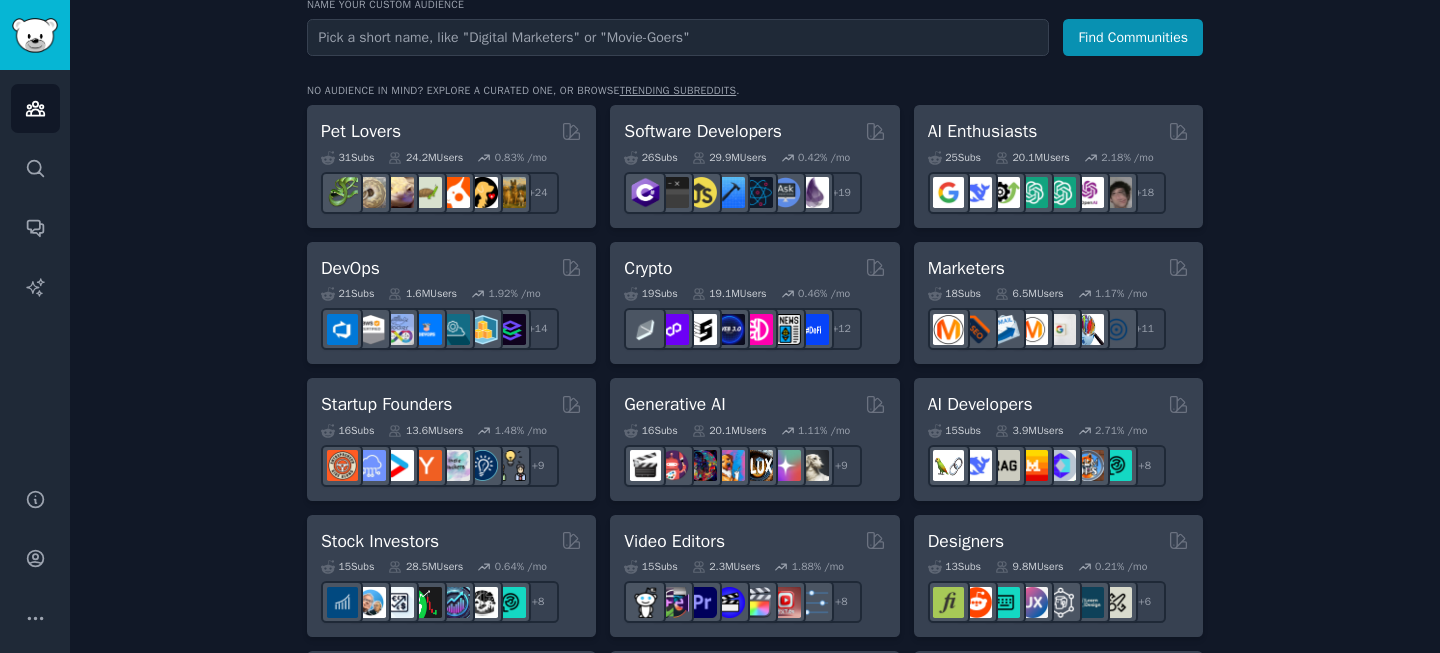 scroll, scrollTop: 305, scrollLeft: 0, axis: vertical 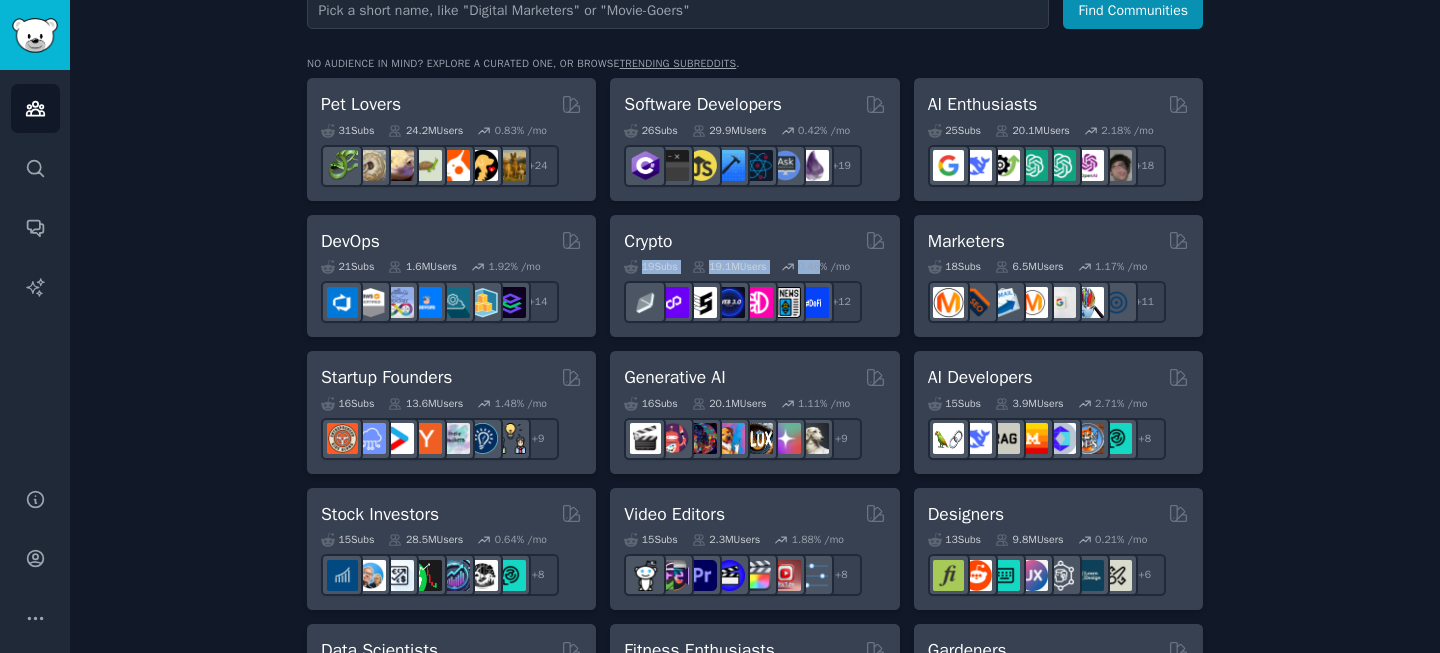 drag, startPoint x: 757, startPoint y: 234, endPoint x: 813, endPoint y: 268, distance: 65.51336 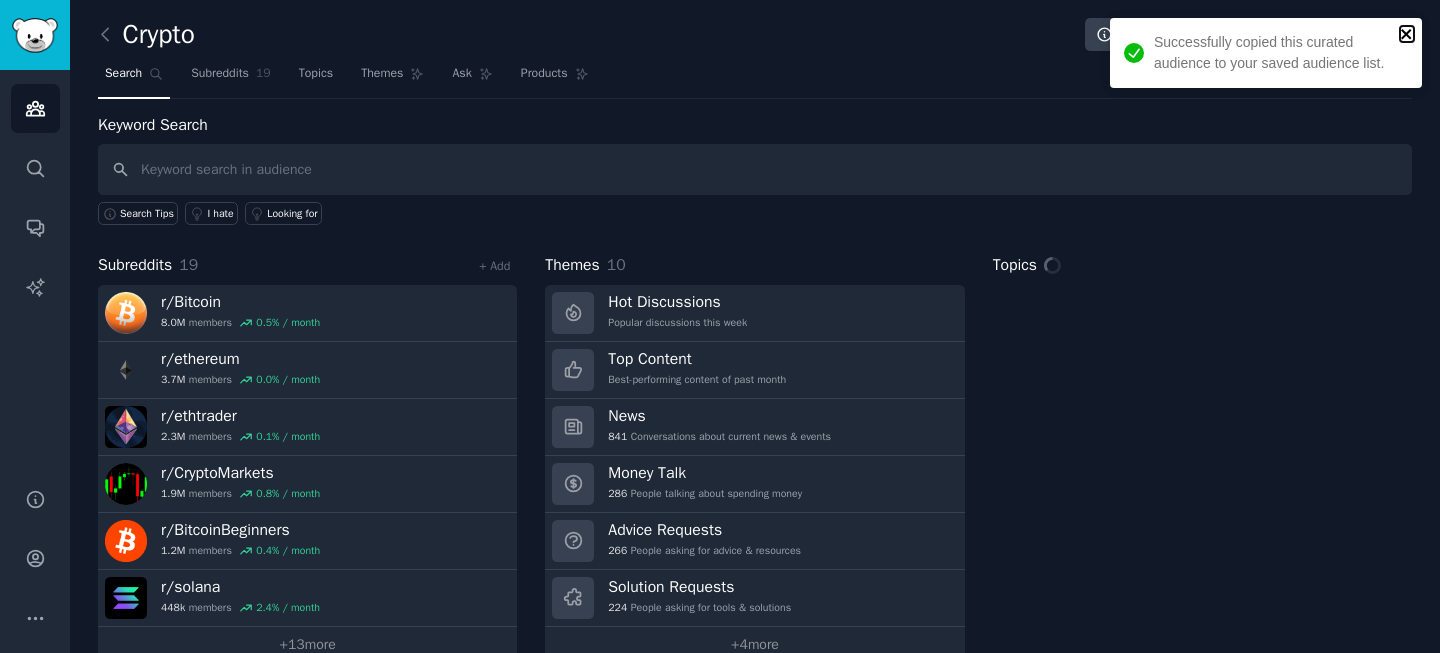 click 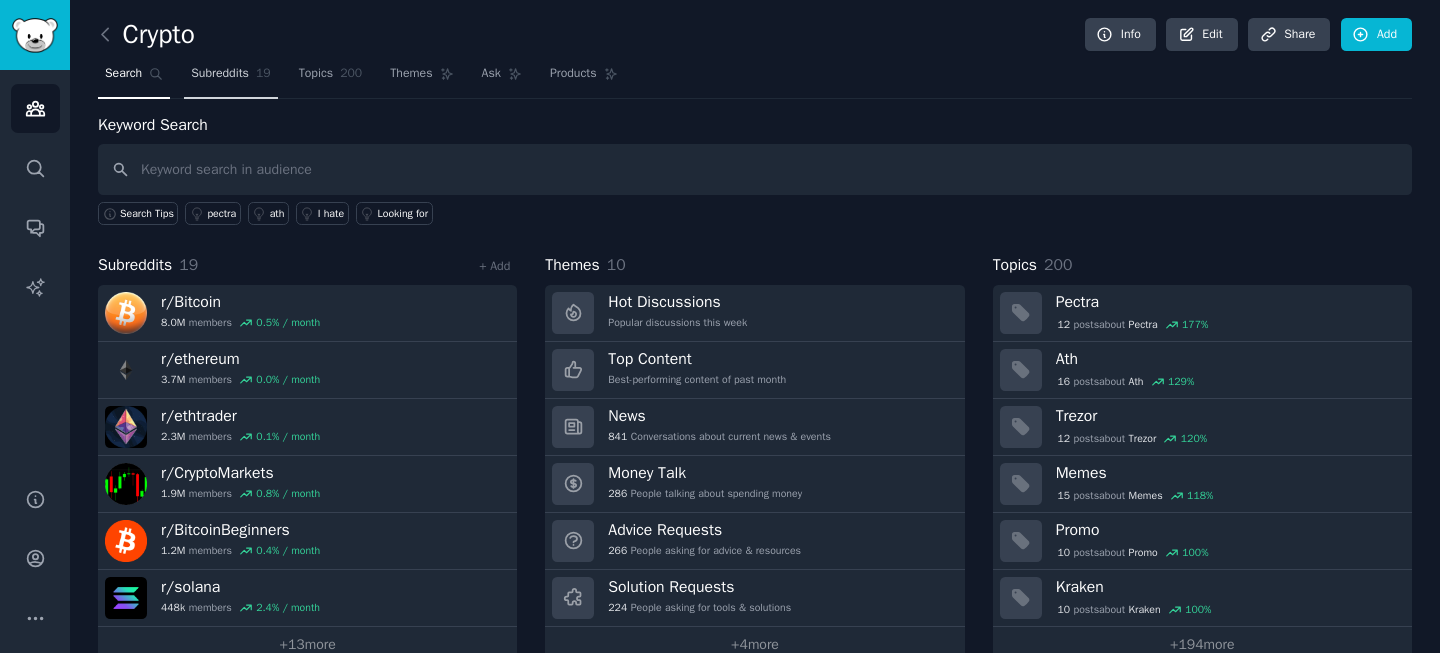 click on "Subreddits 19" at bounding box center (230, 78) 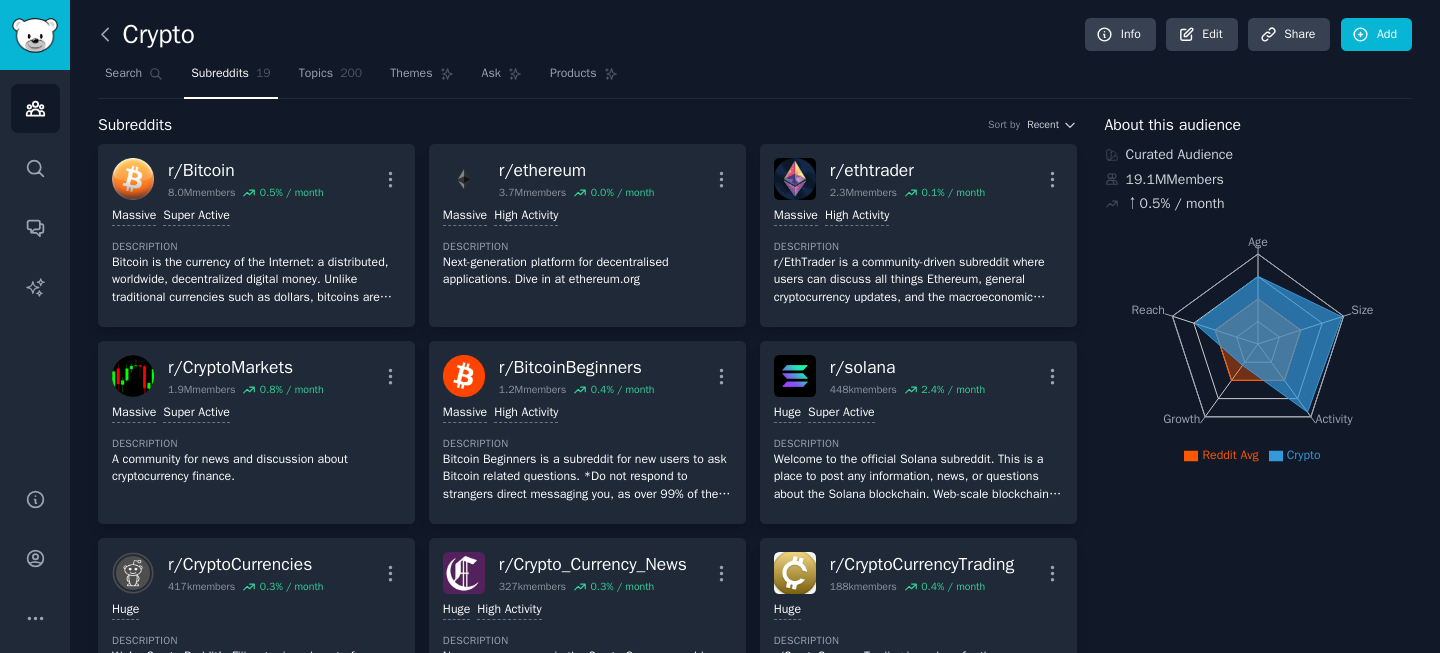 click 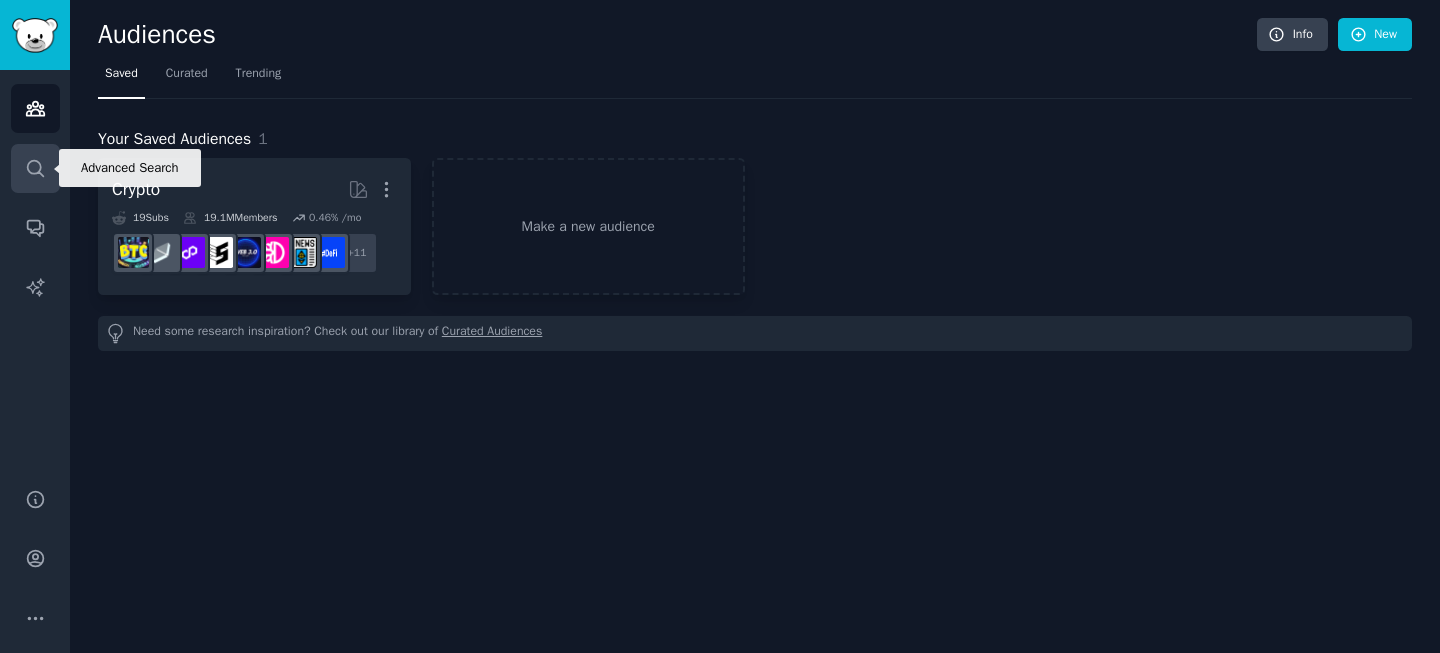 click on "Search" at bounding box center [35, 168] 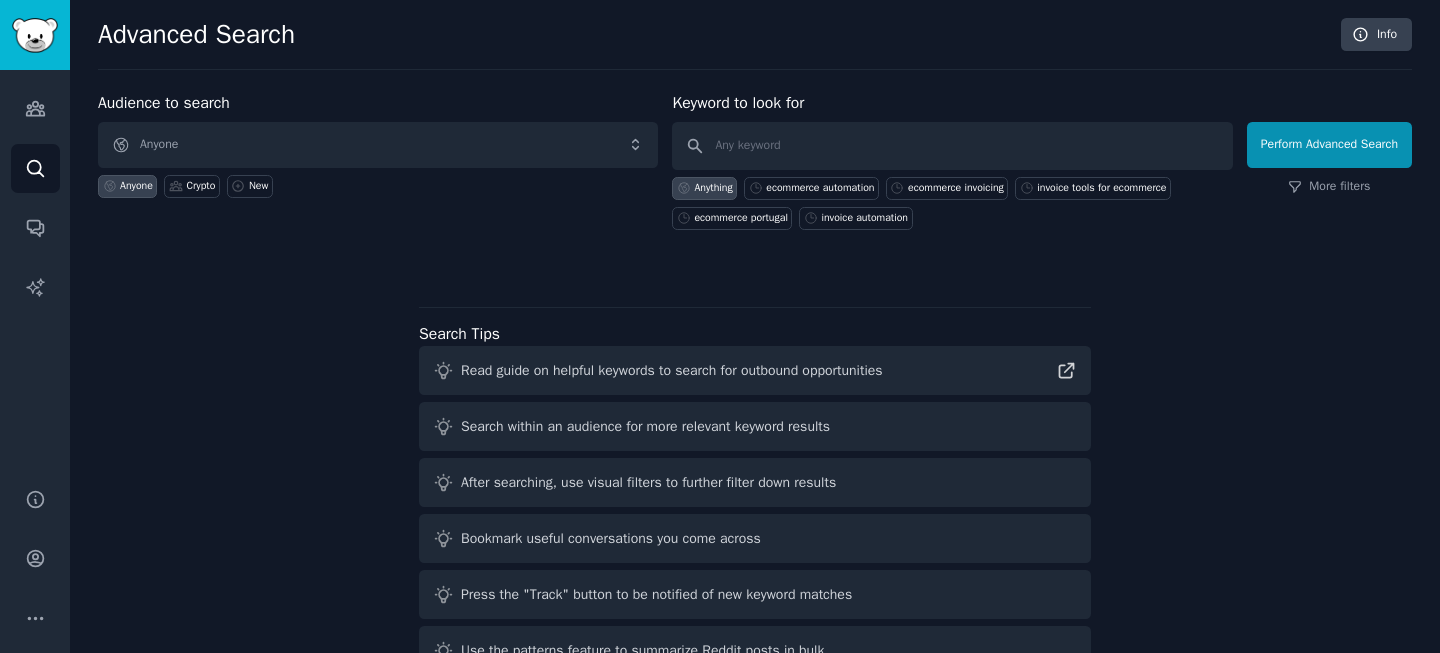 click on "Audiences Search Conversations AI Reports" at bounding box center (35, 267) 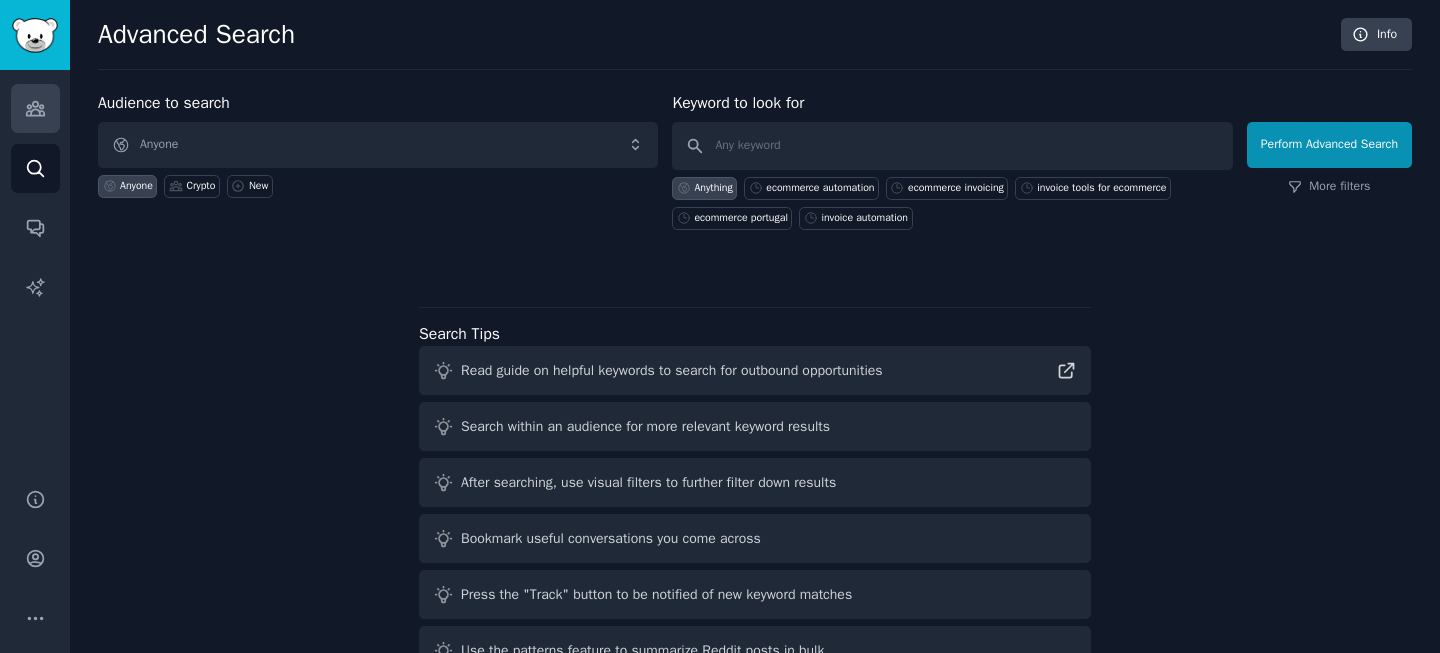 click 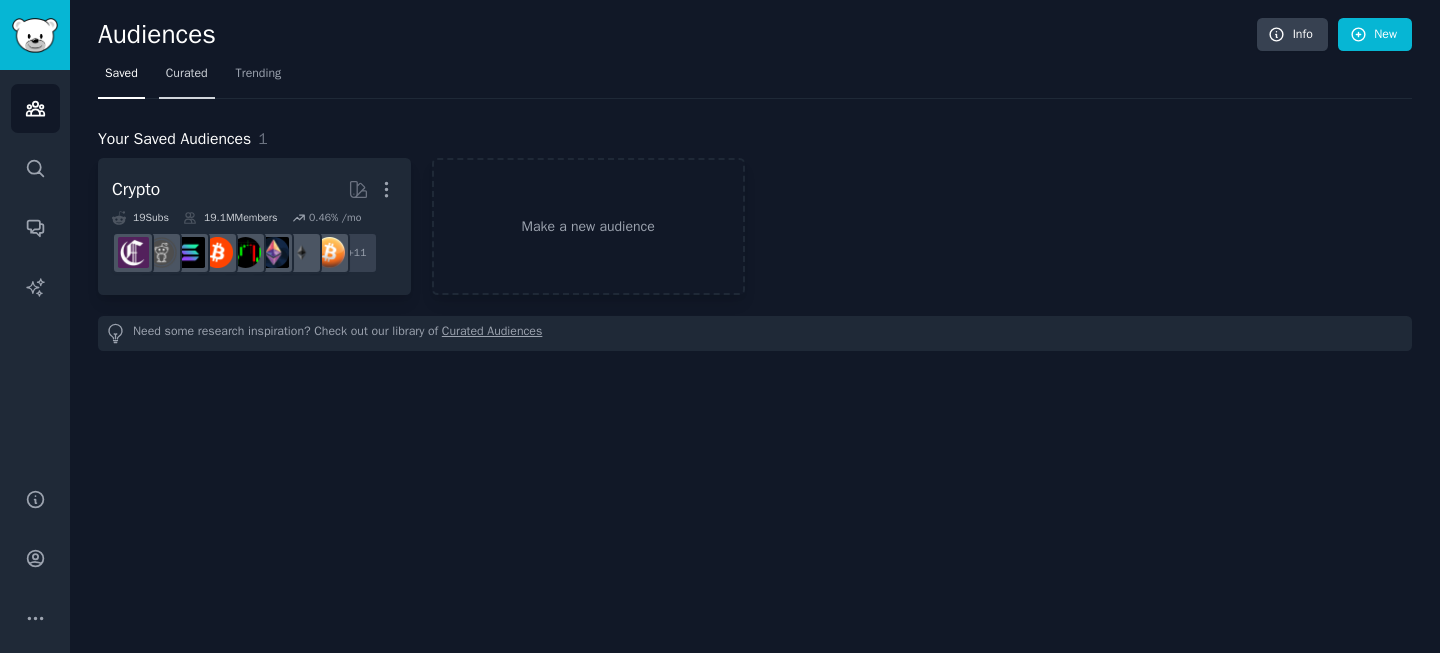 click on "Curated" at bounding box center (187, 74) 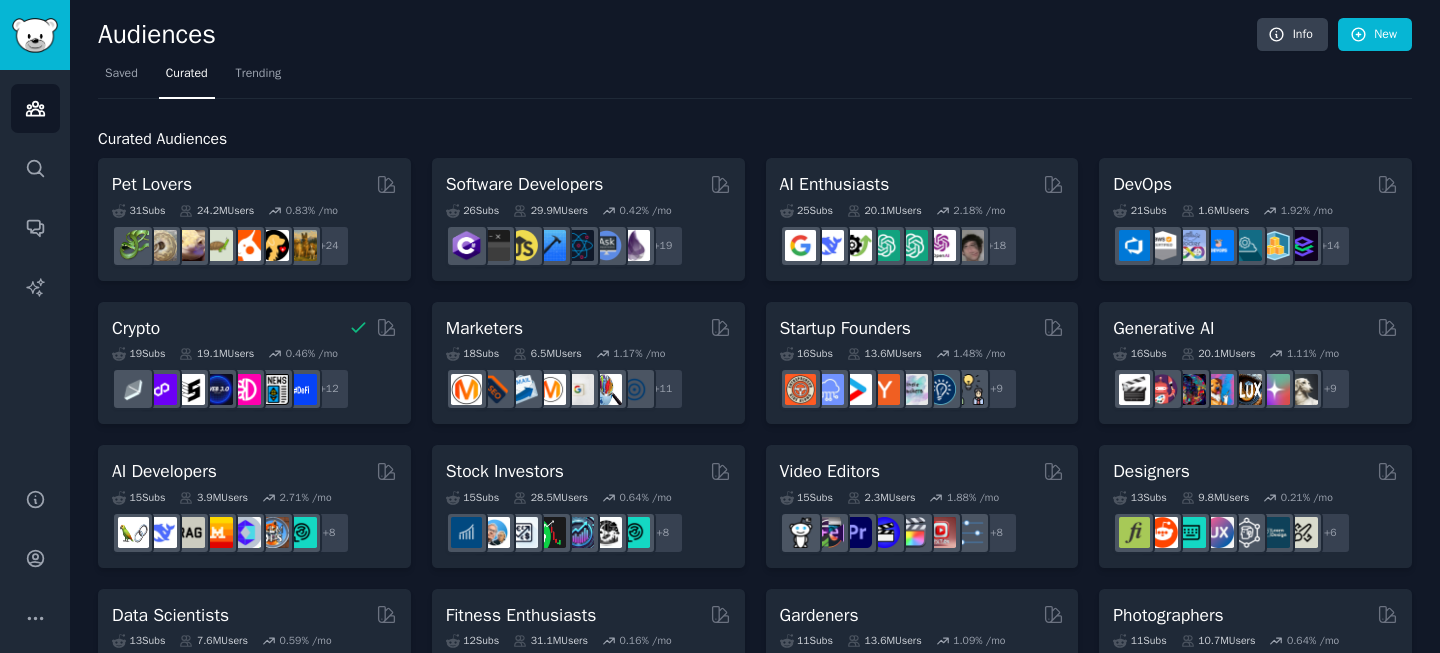 click on "Saved Curated Trending" at bounding box center (755, 78) 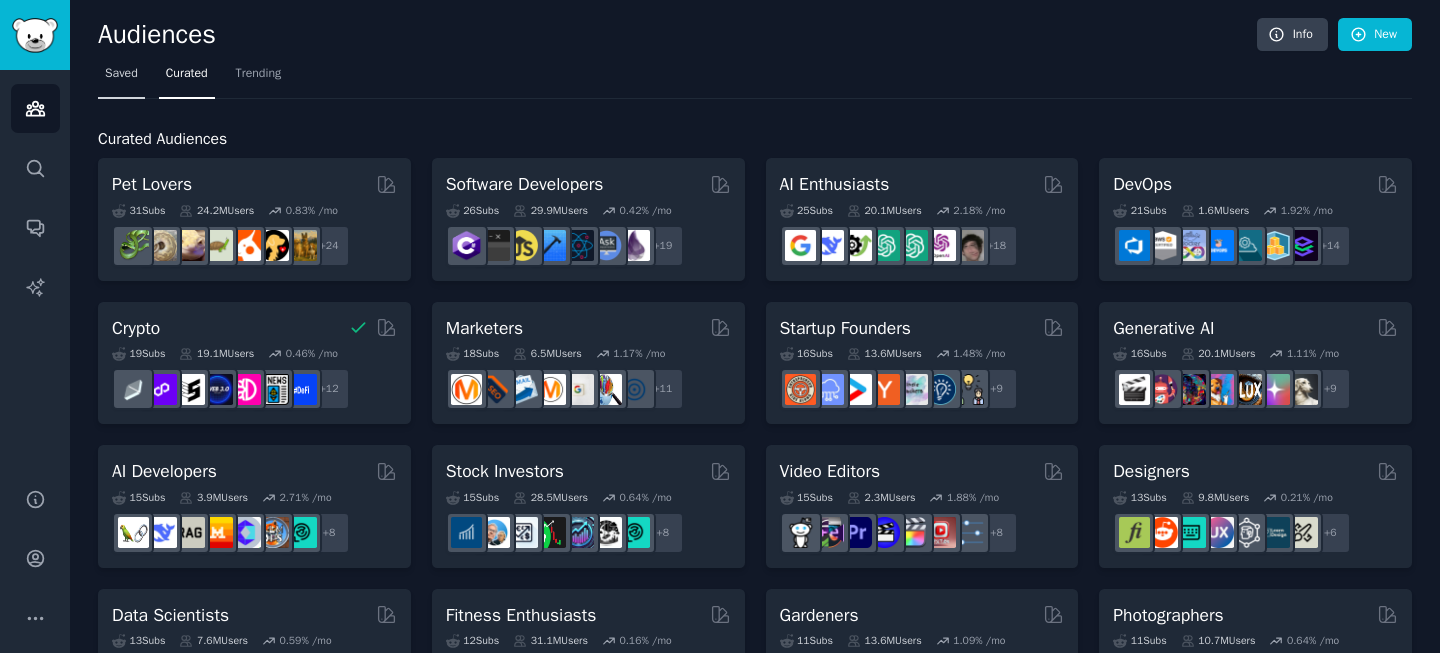 click on "Saved" at bounding box center [121, 74] 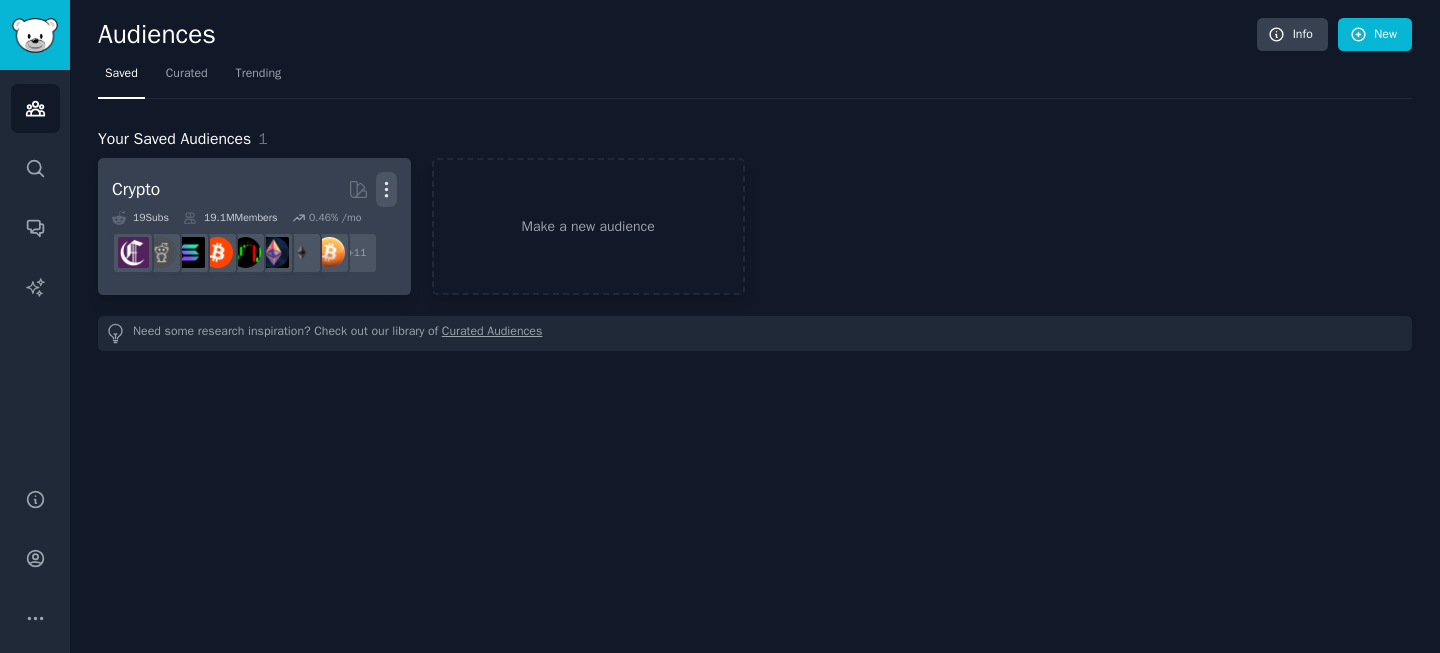 click 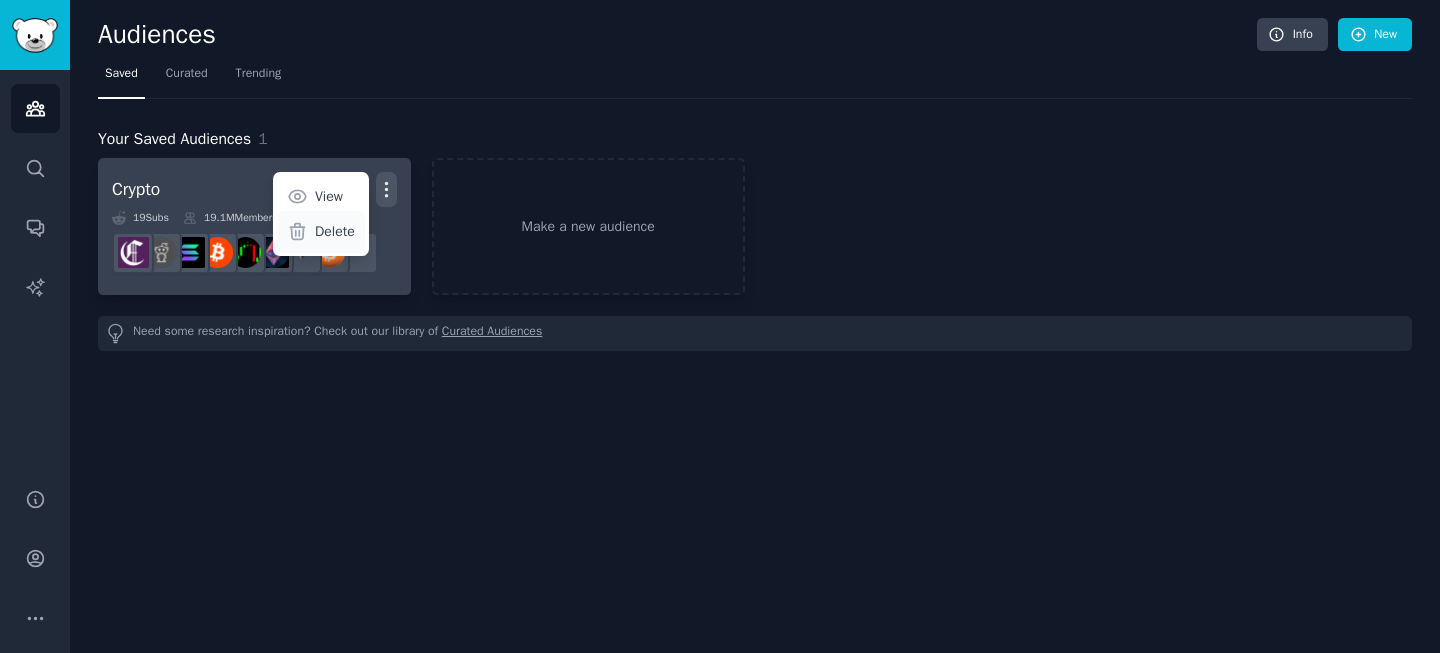 click on "Delete" at bounding box center (335, 231) 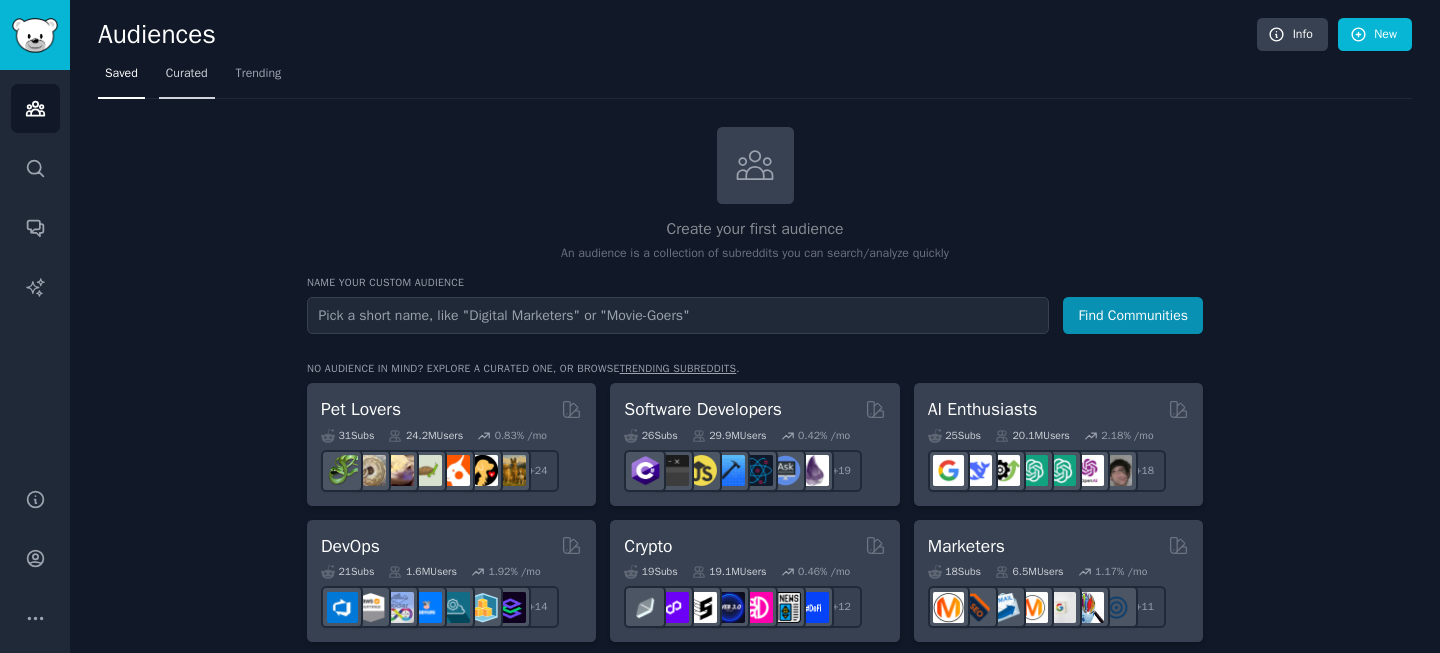 click on "Curated" at bounding box center [187, 78] 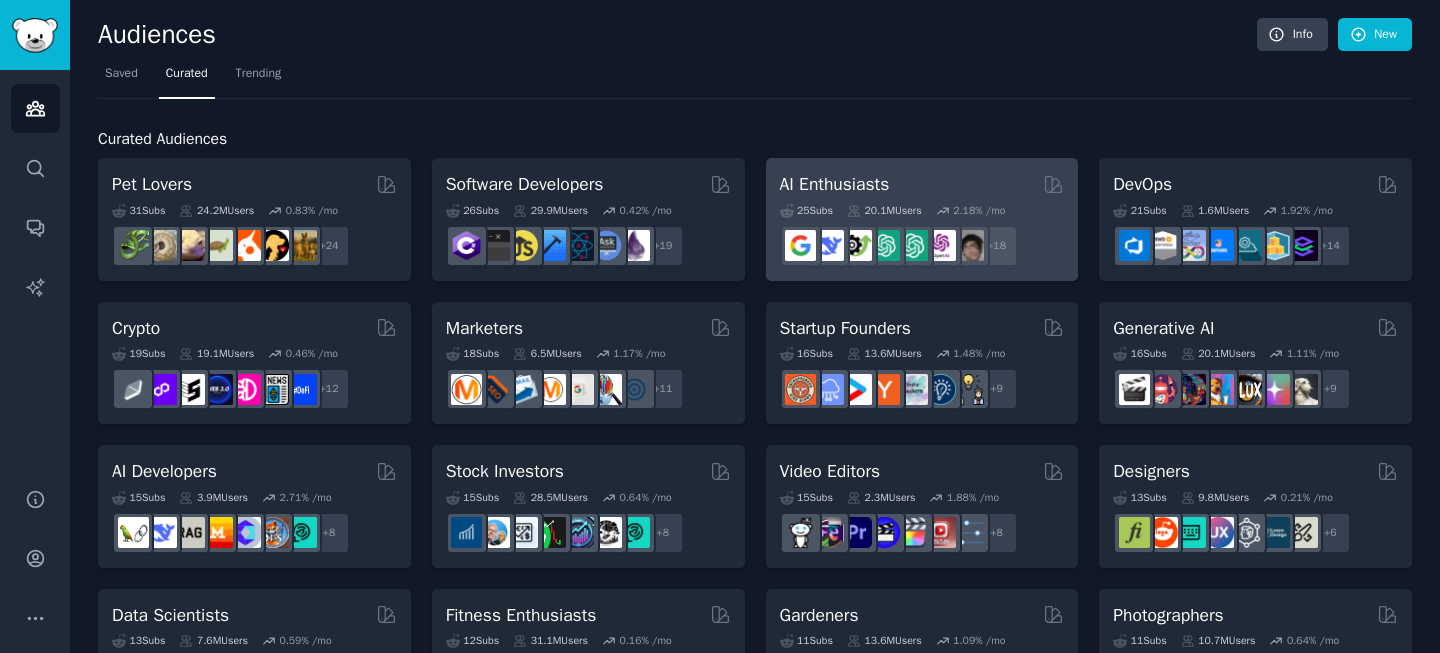 click on "[NUMBER]  Sub s [NUMBER]M  Users [NUMBER] % /mo + [NUMBER]" at bounding box center (922, 232) 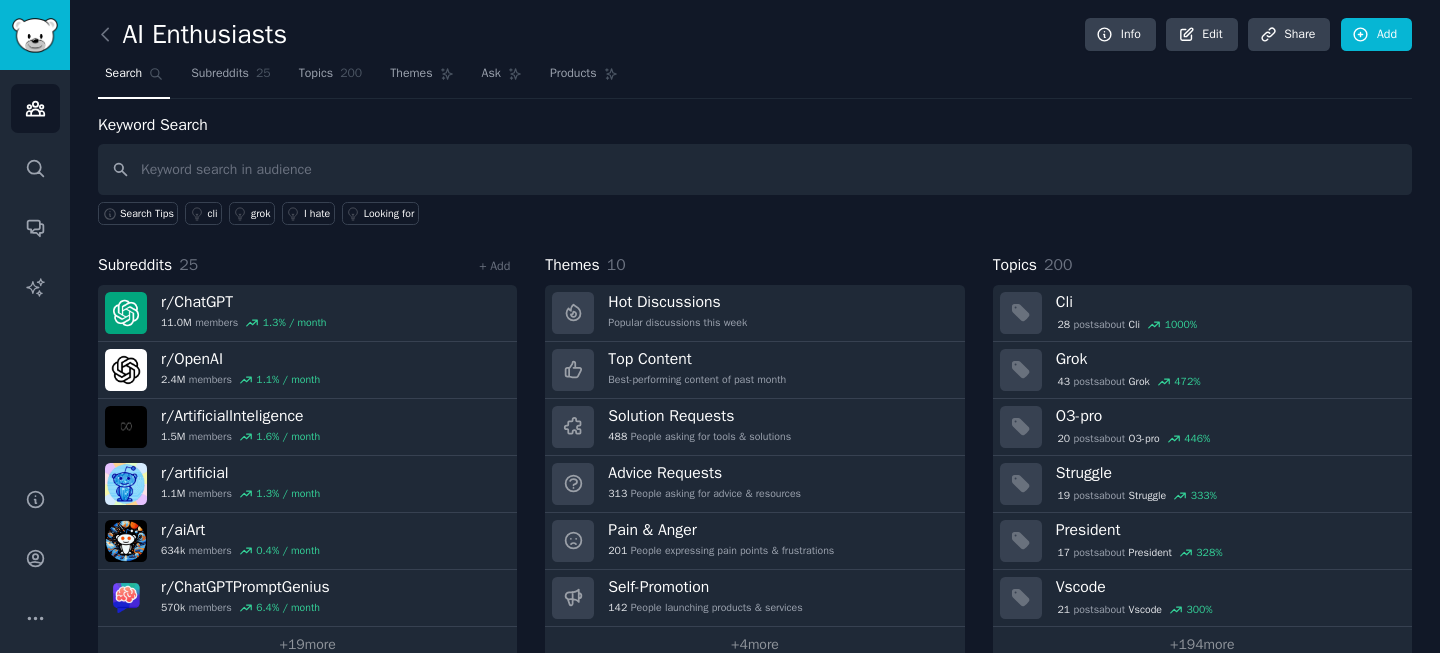 click on "Search" at bounding box center [134, 78] 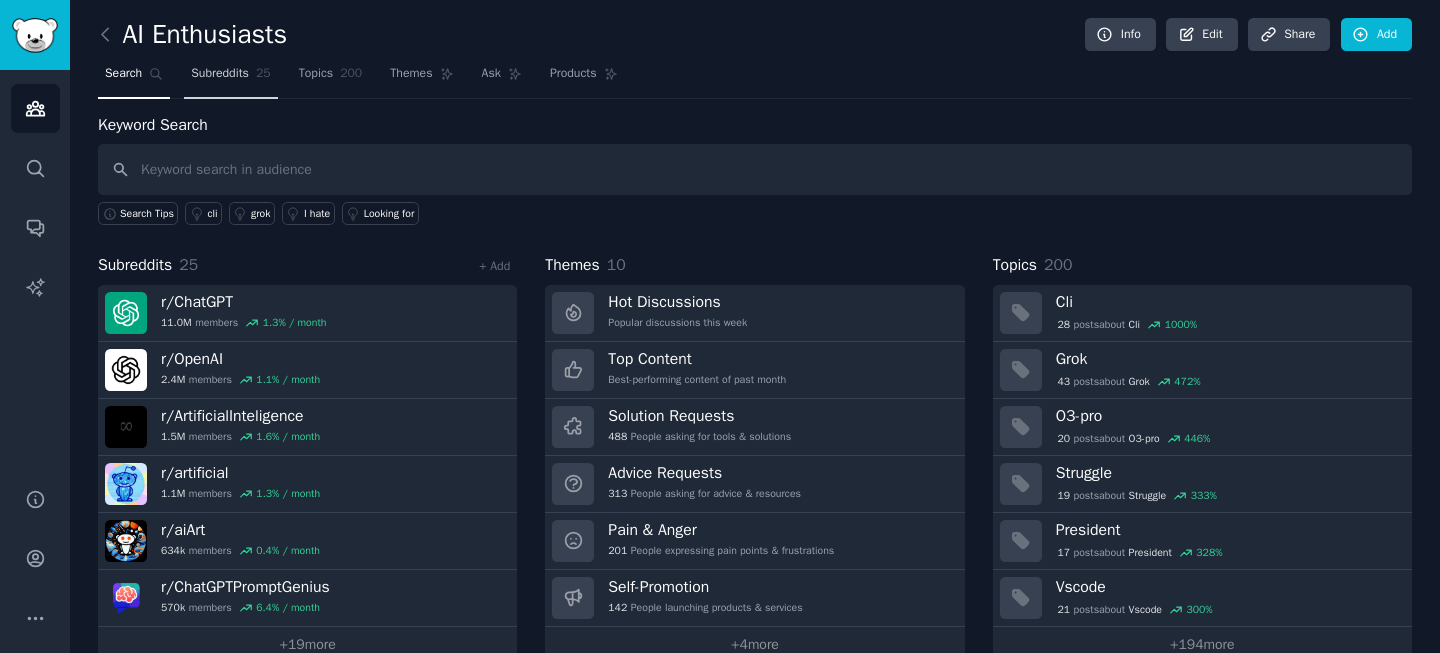 click on "Subreddits" at bounding box center (220, 74) 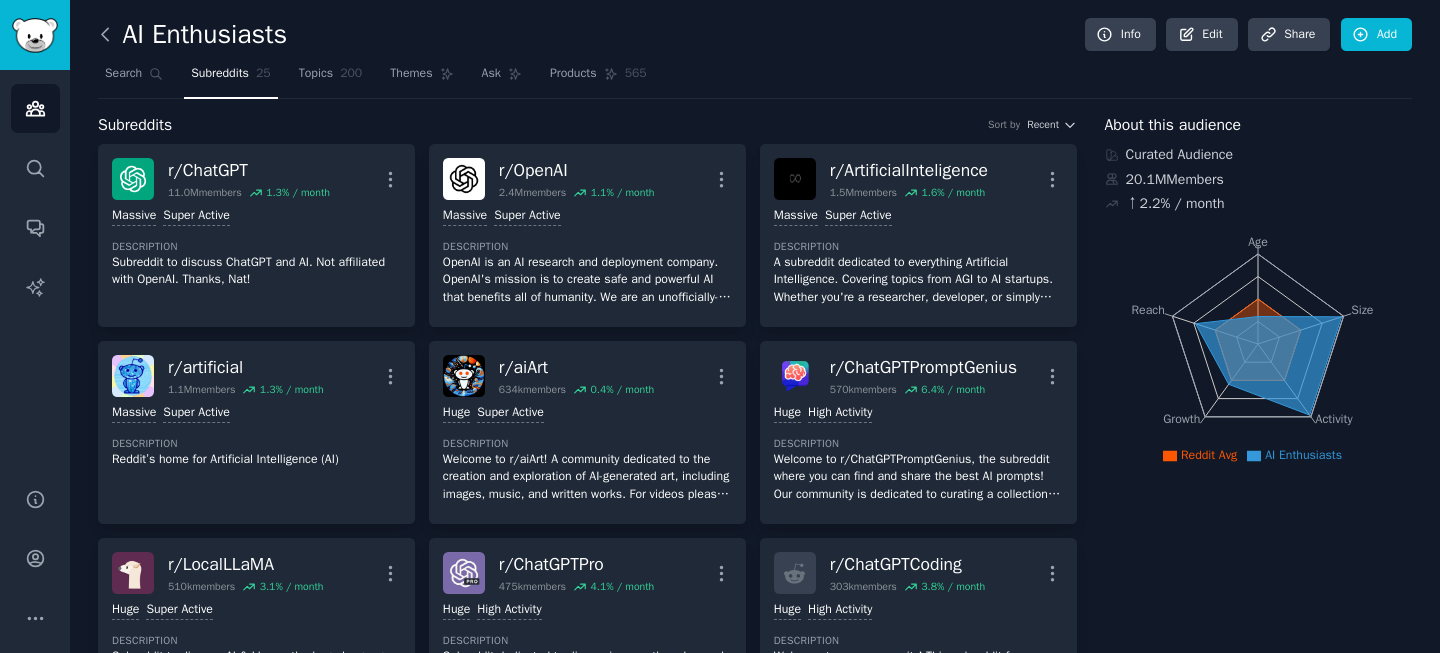 click 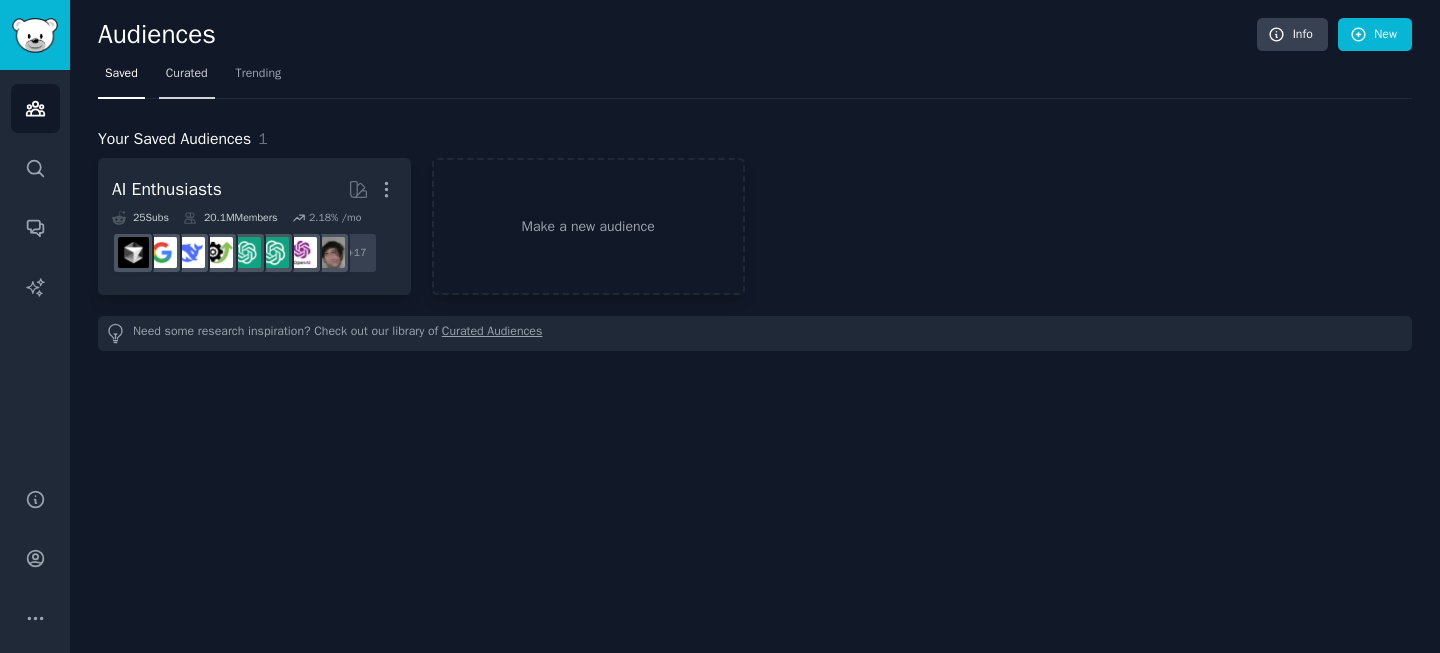 click on "Curated" at bounding box center [187, 78] 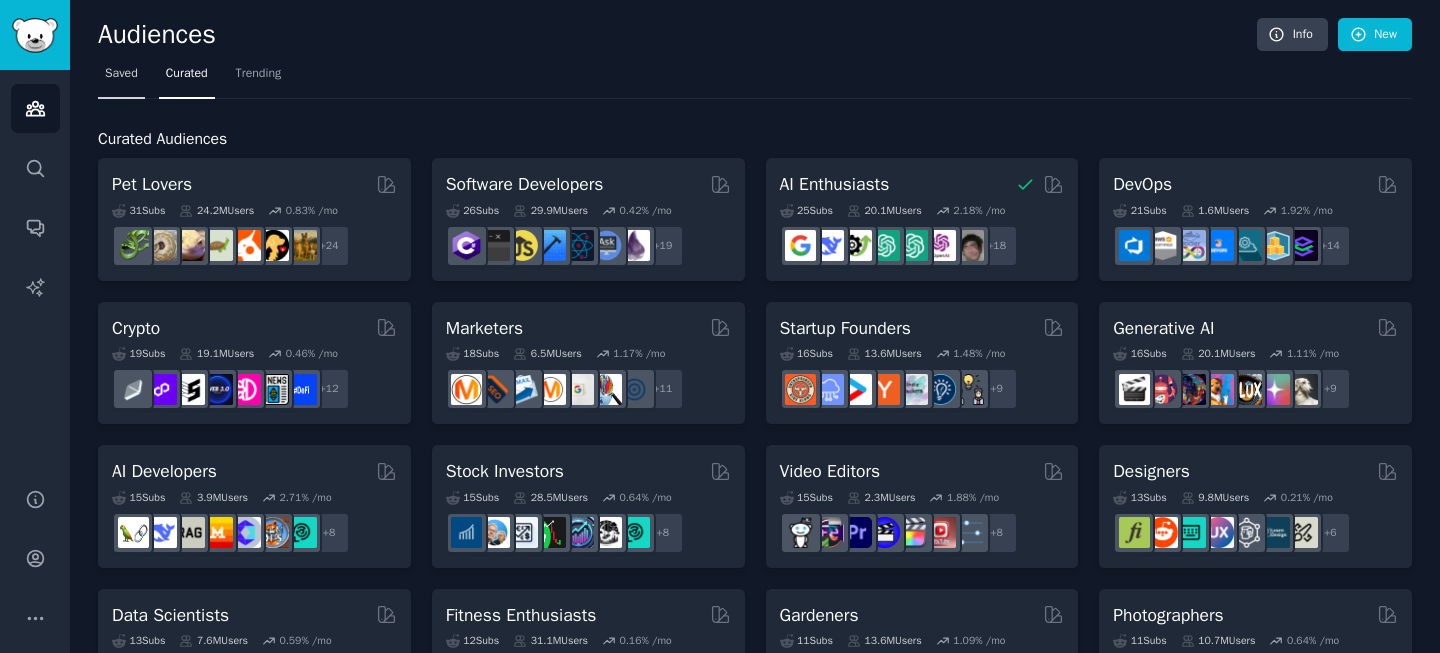 click on "Saved" at bounding box center (121, 78) 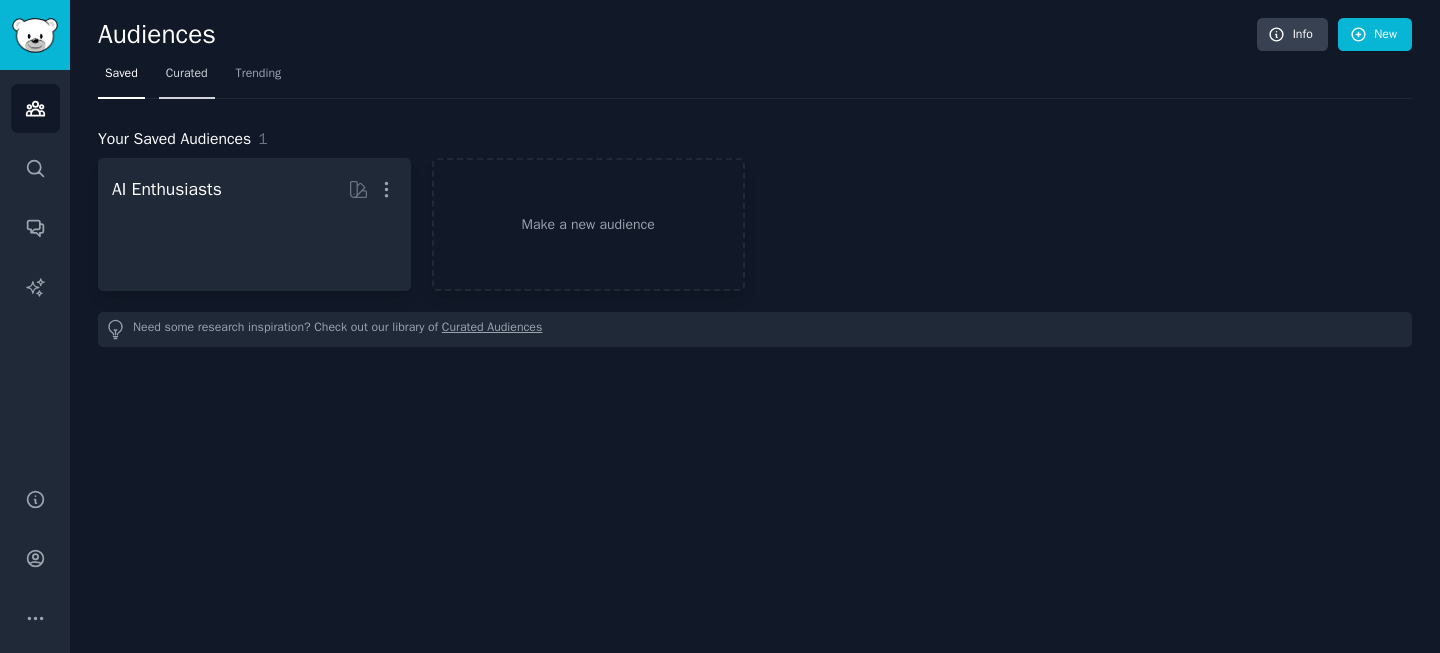 click on "Curated" at bounding box center [187, 78] 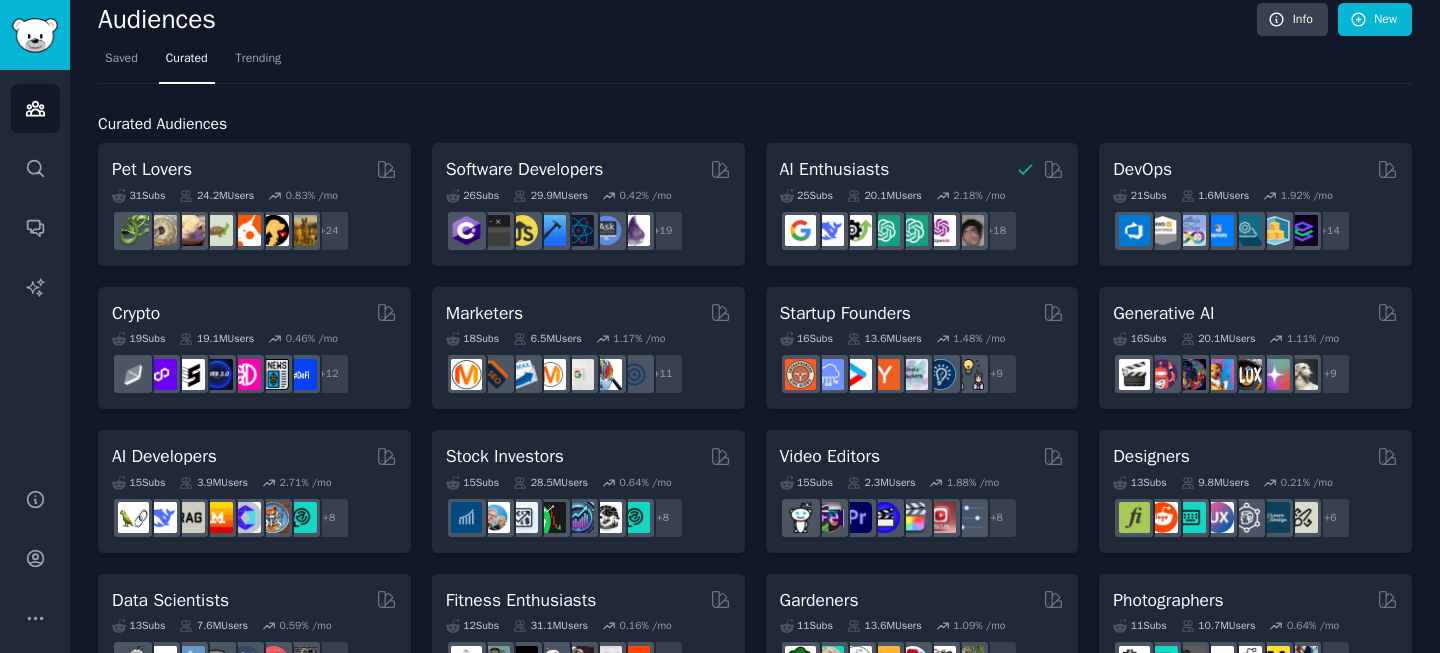 scroll, scrollTop: 27, scrollLeft: 0, axis: vertical 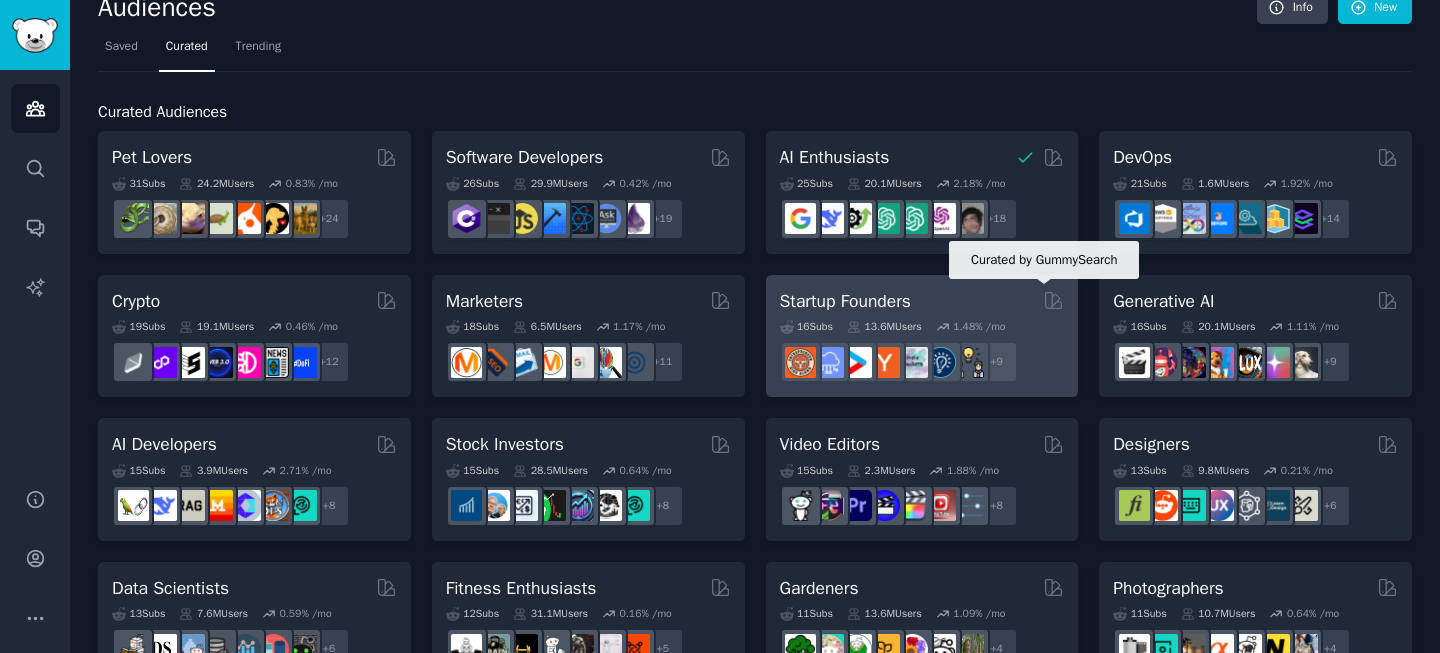 click 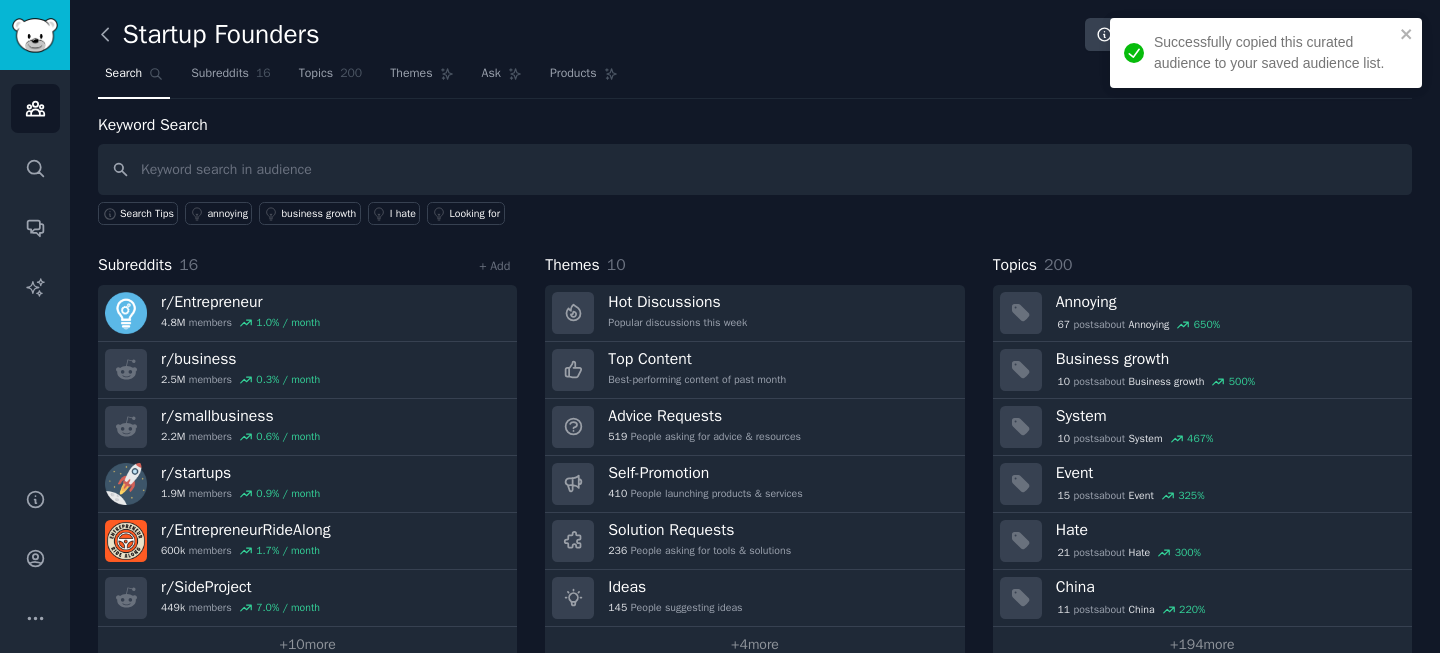 click 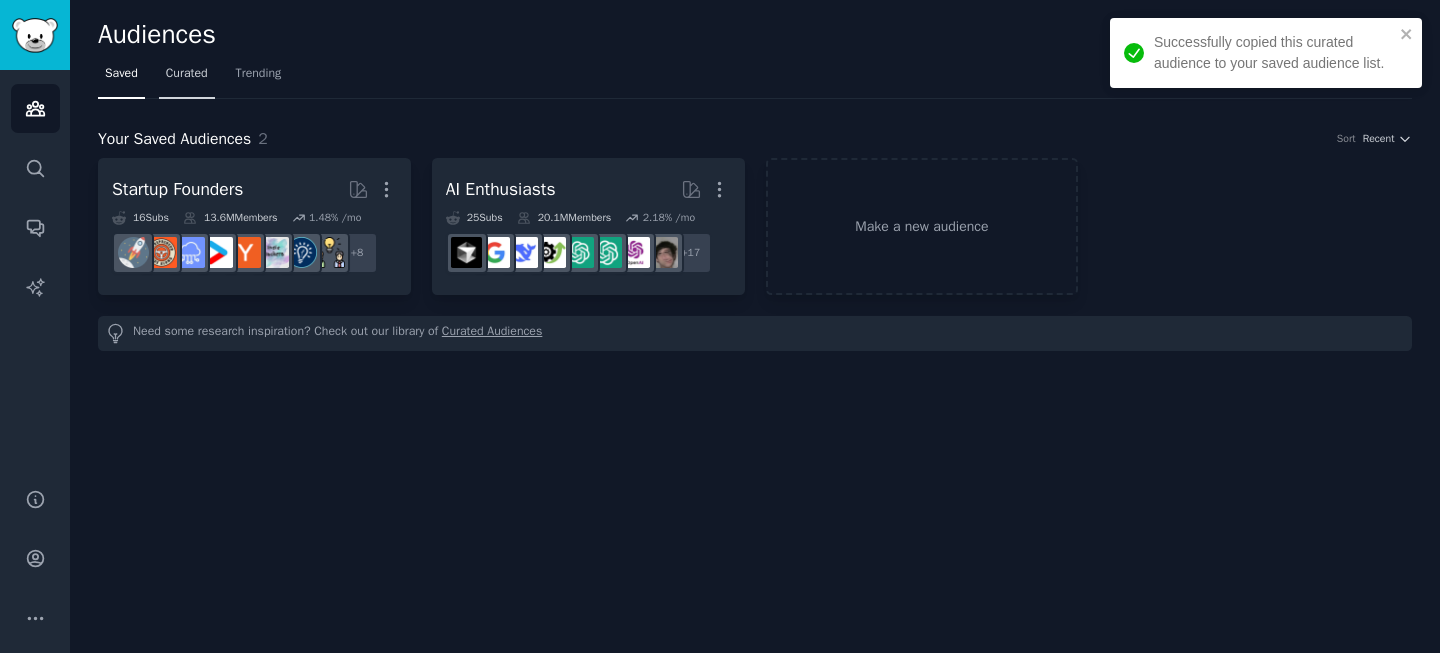 click on "Curated" at bounding box center (187, 74) 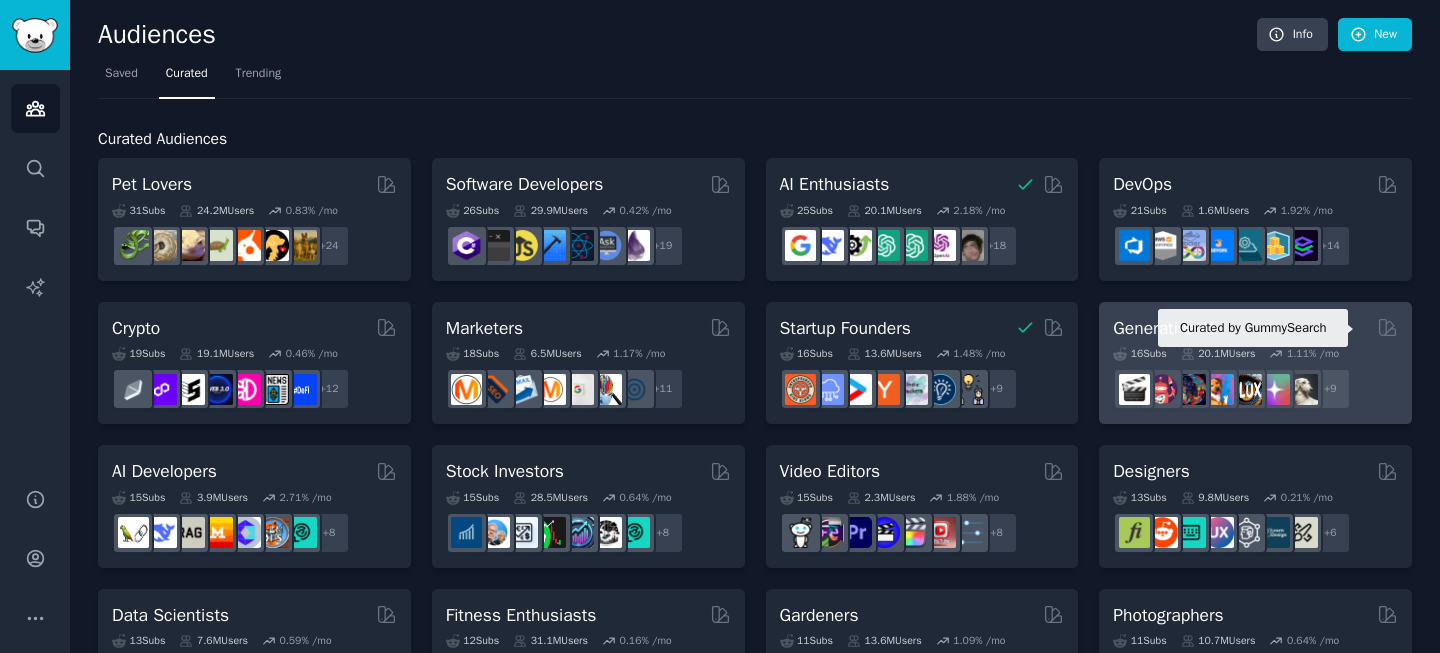 click 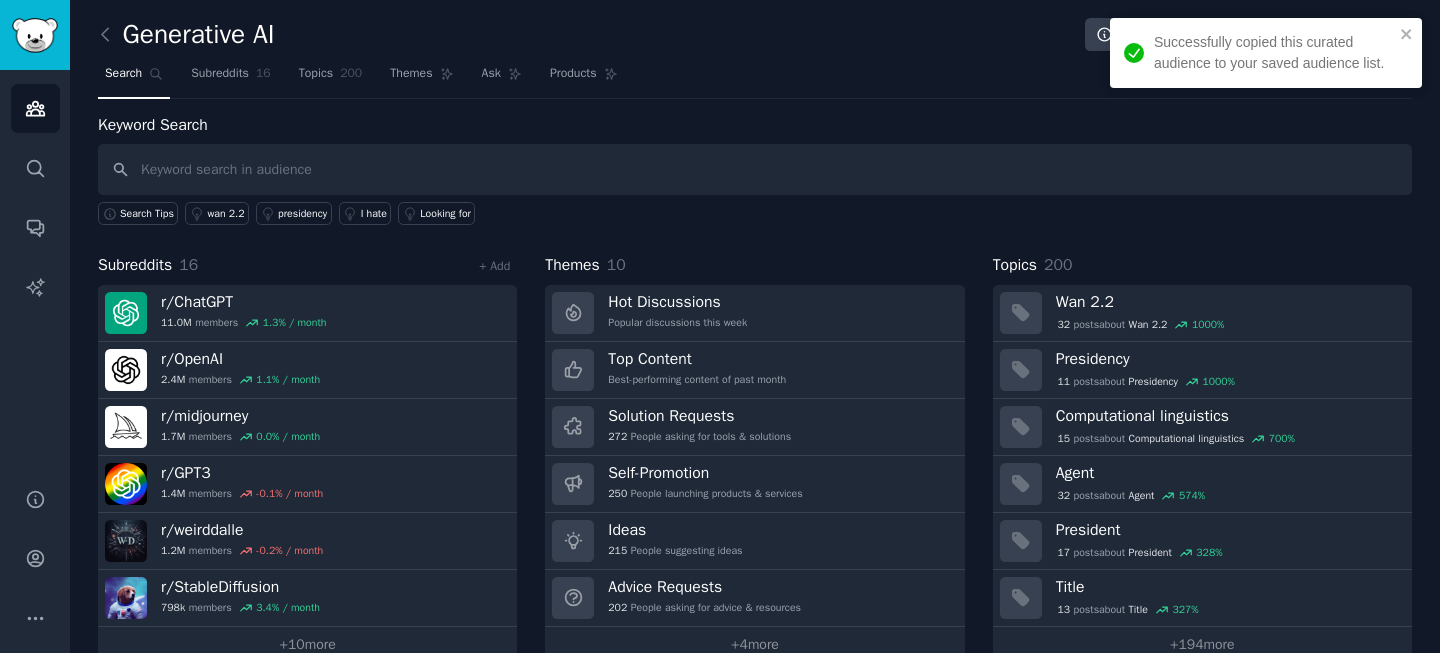 click on "Search" at bounding box center (123, 74) 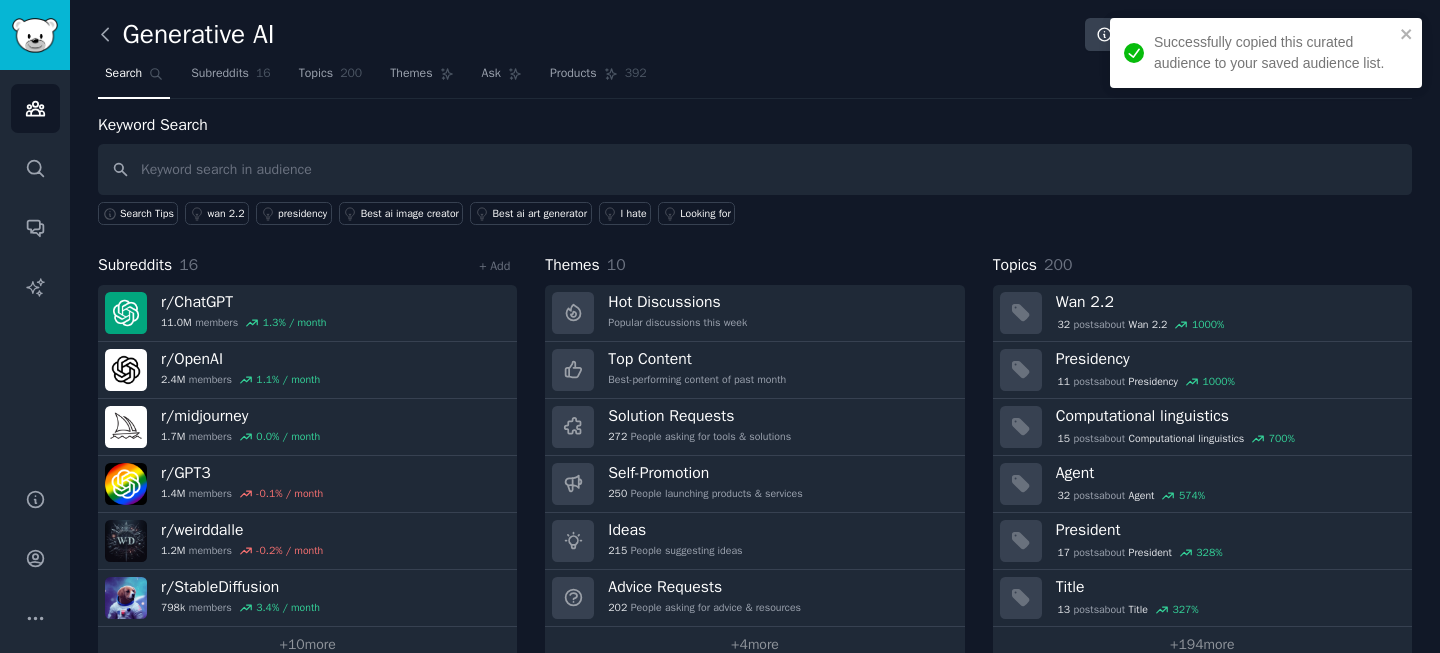 click 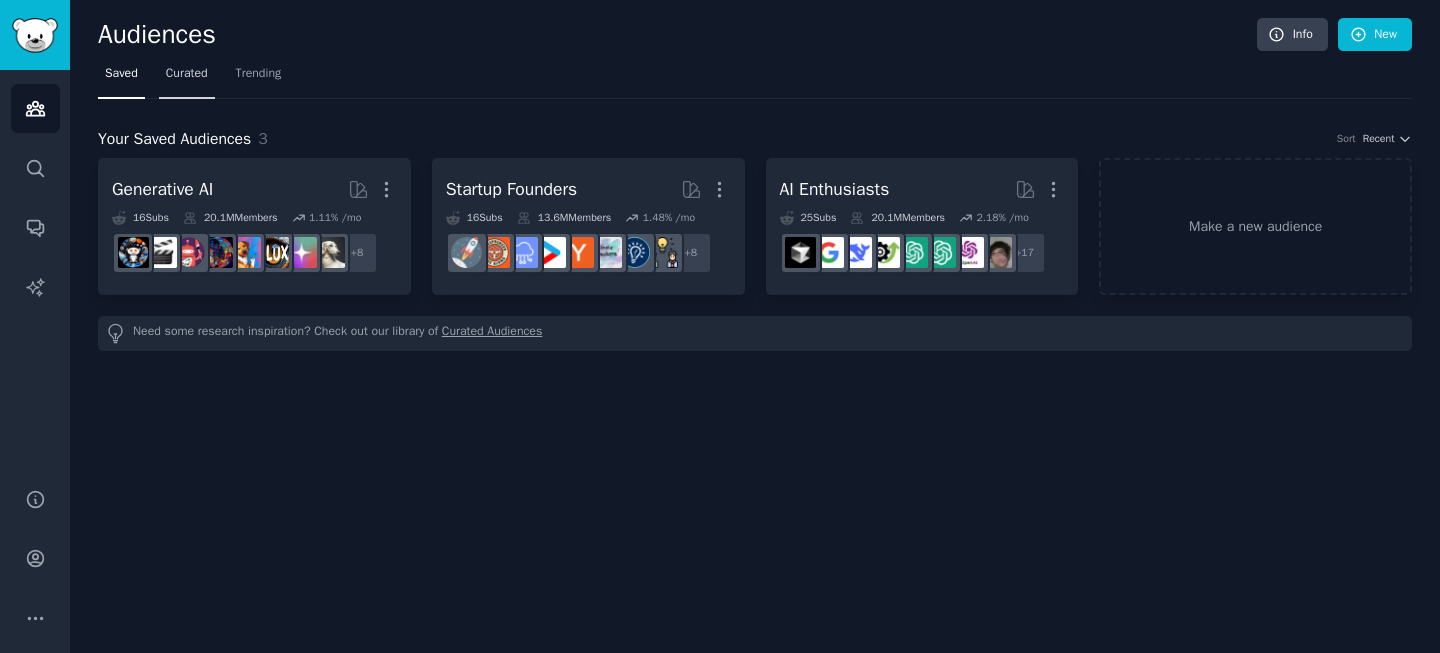 click on "Curated" at bounding box center [187, 78] 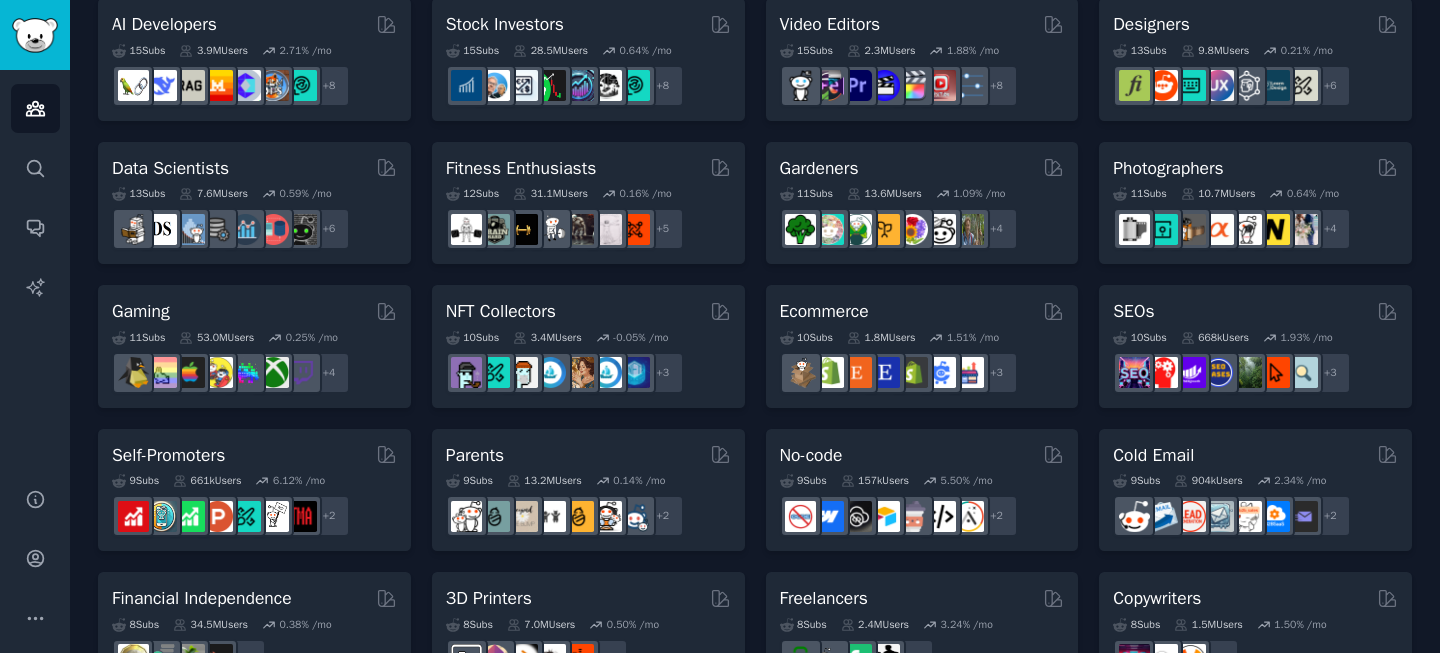 scroll, scrollTop: 449, scrollLeft: 0, axis: vertical 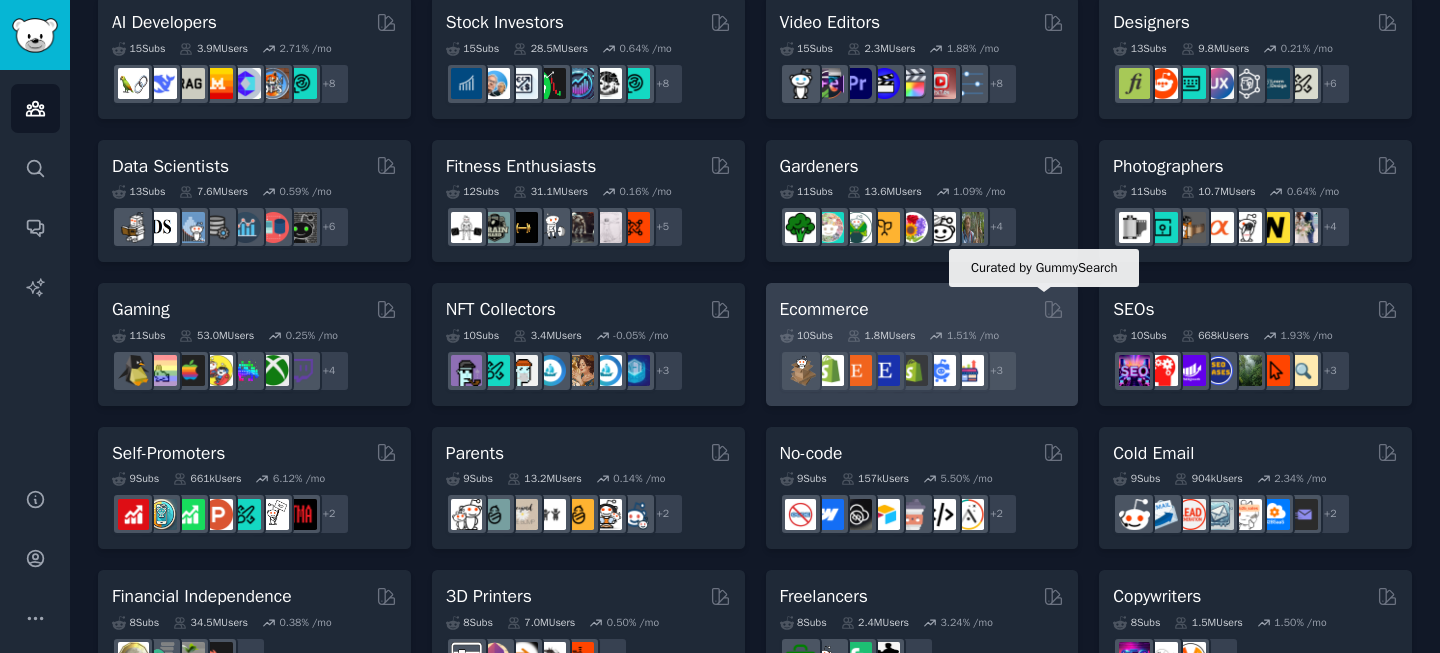 click 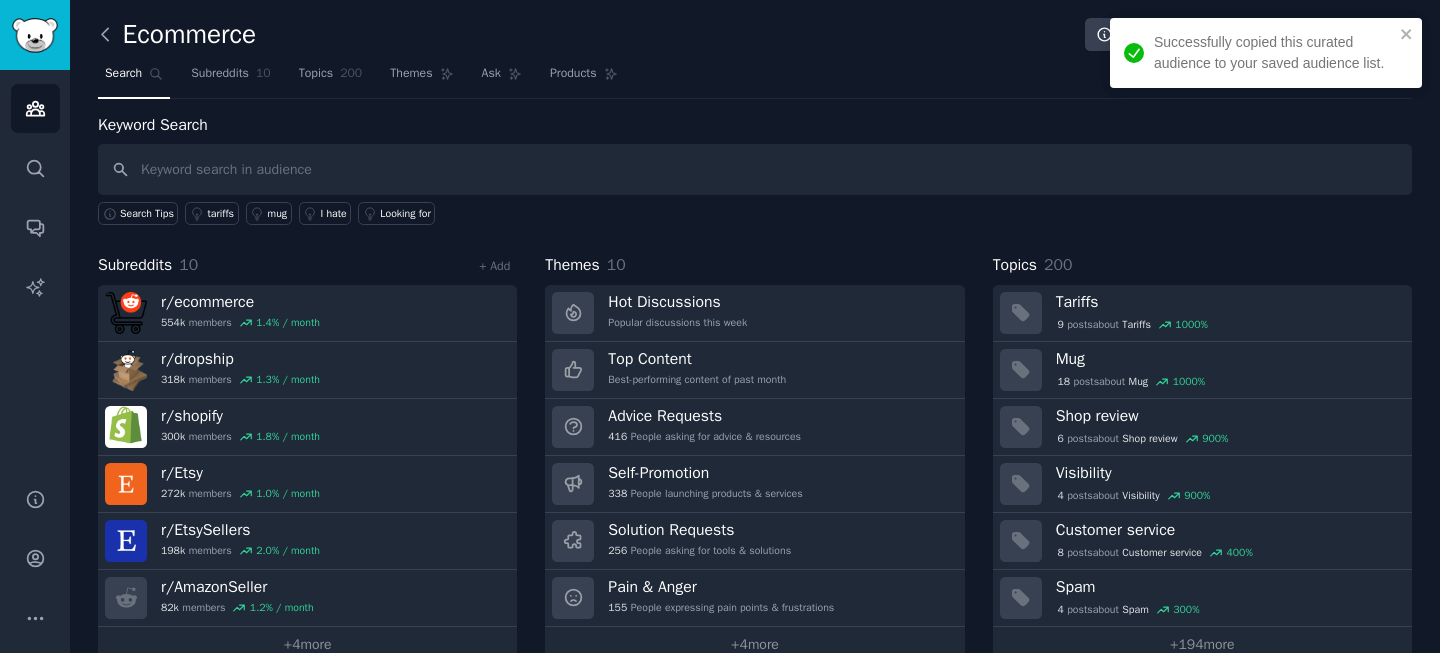 click 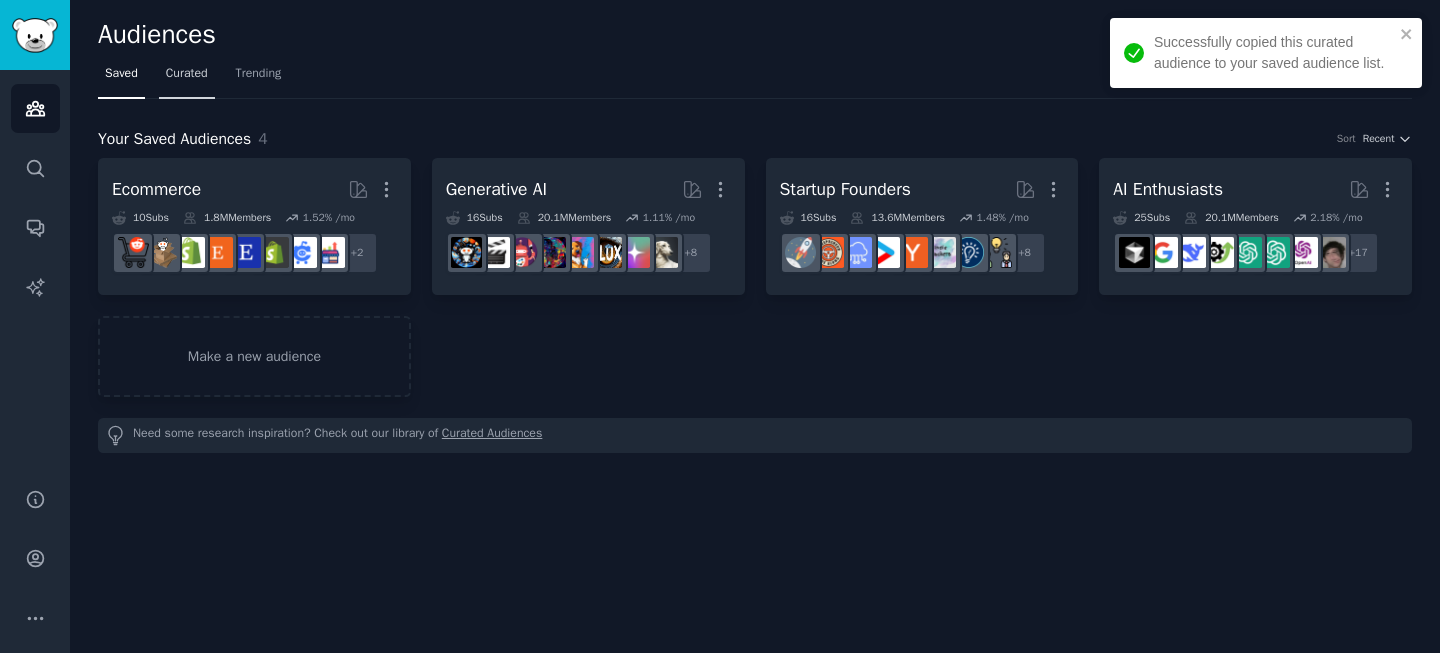 click on "Curated" at bounding box center (187, 78) 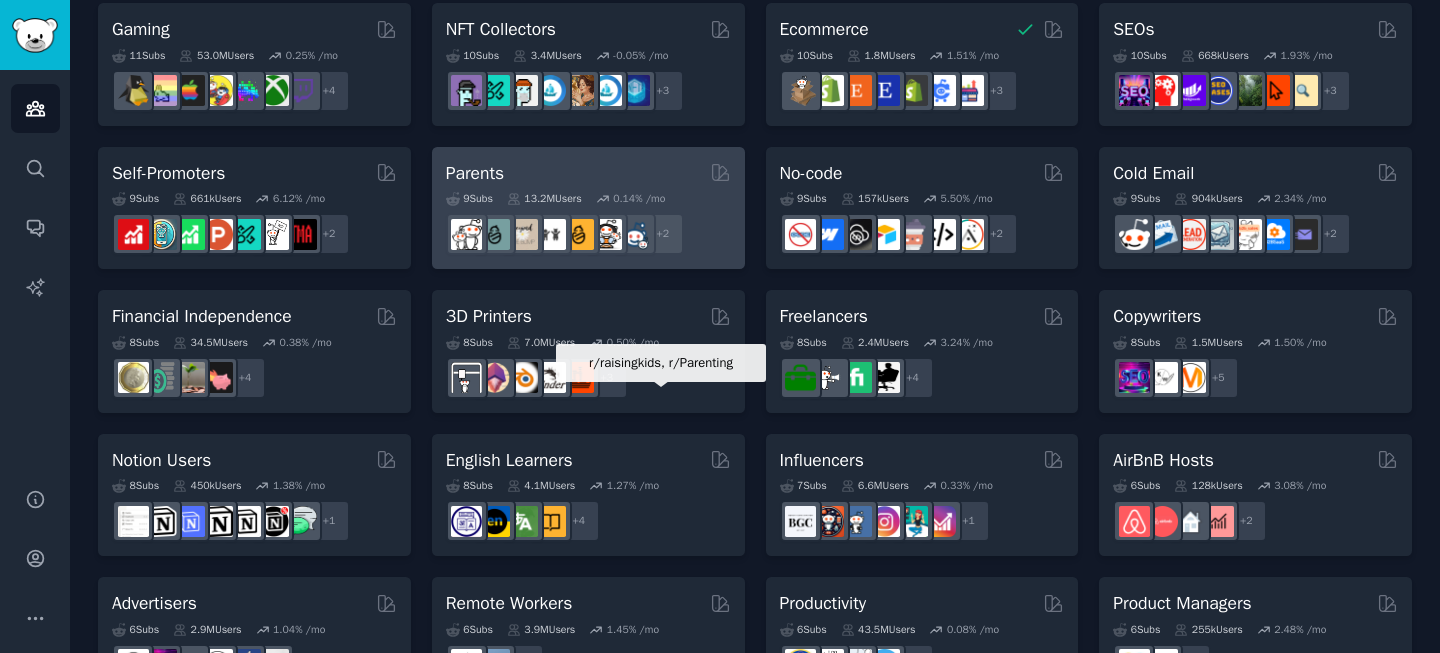 scroll, scrollTop: 730, scrollLeft: 0, axis: vertical 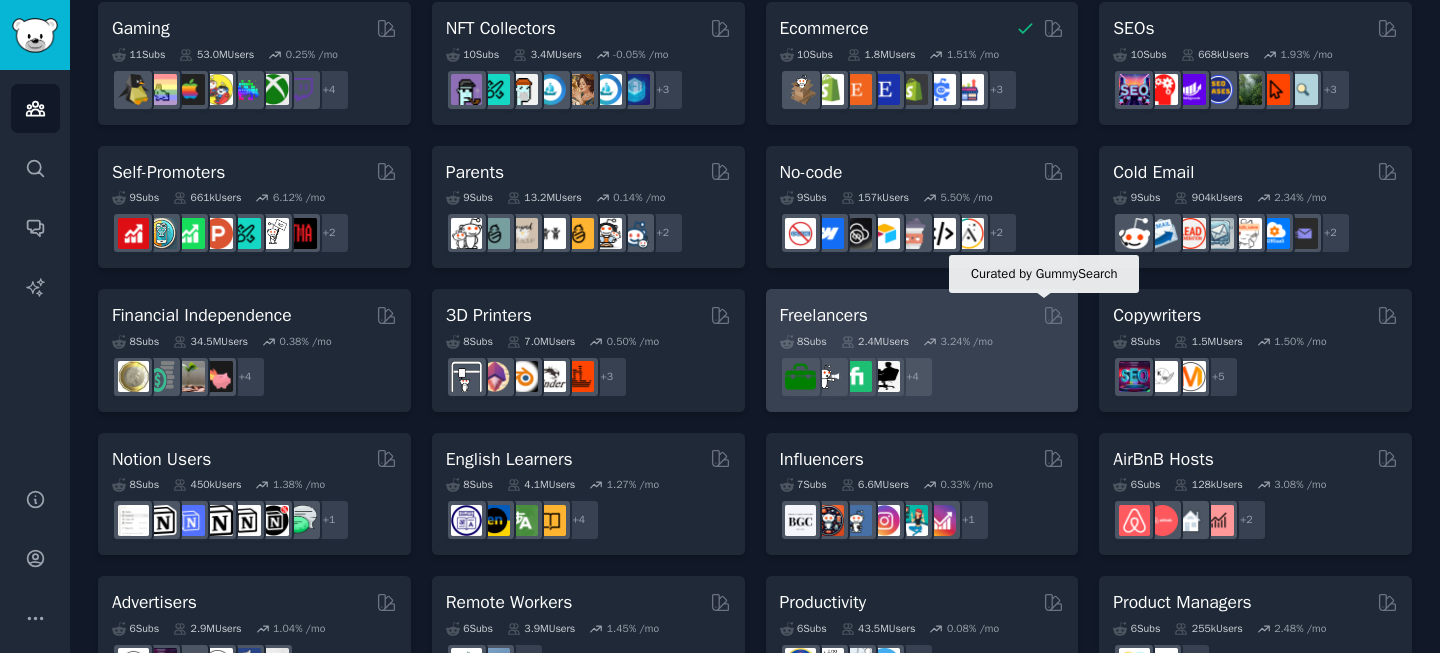 click 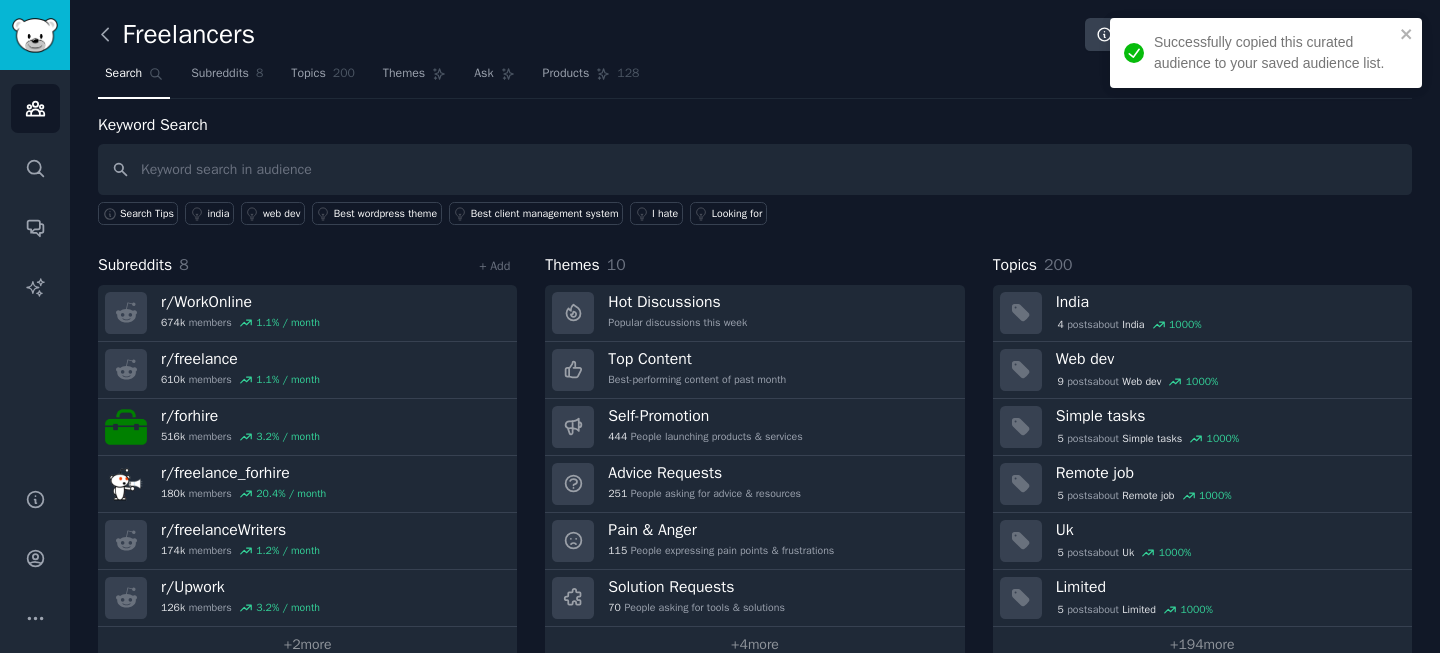 click 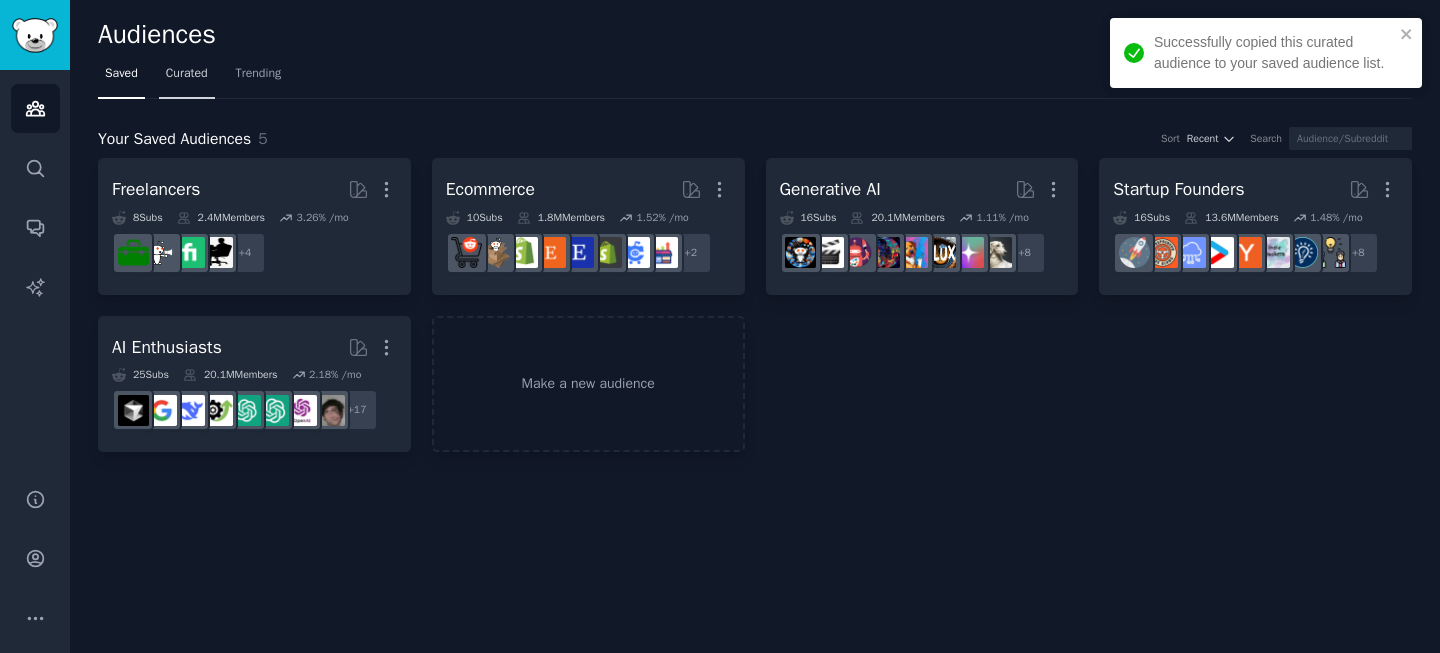 click on "Curated" at bounding box center [187, 74] 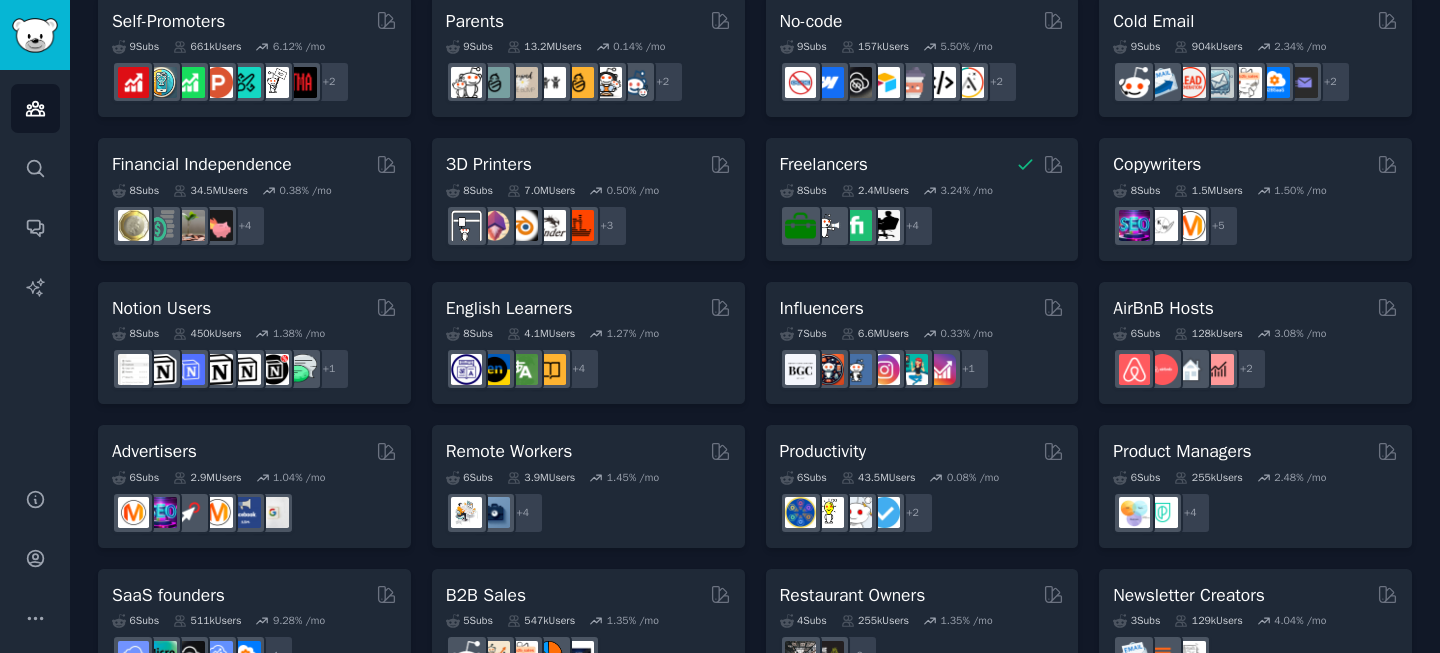 scroll, scrollTop: 947, scrollLeft: 0, axis: vertical 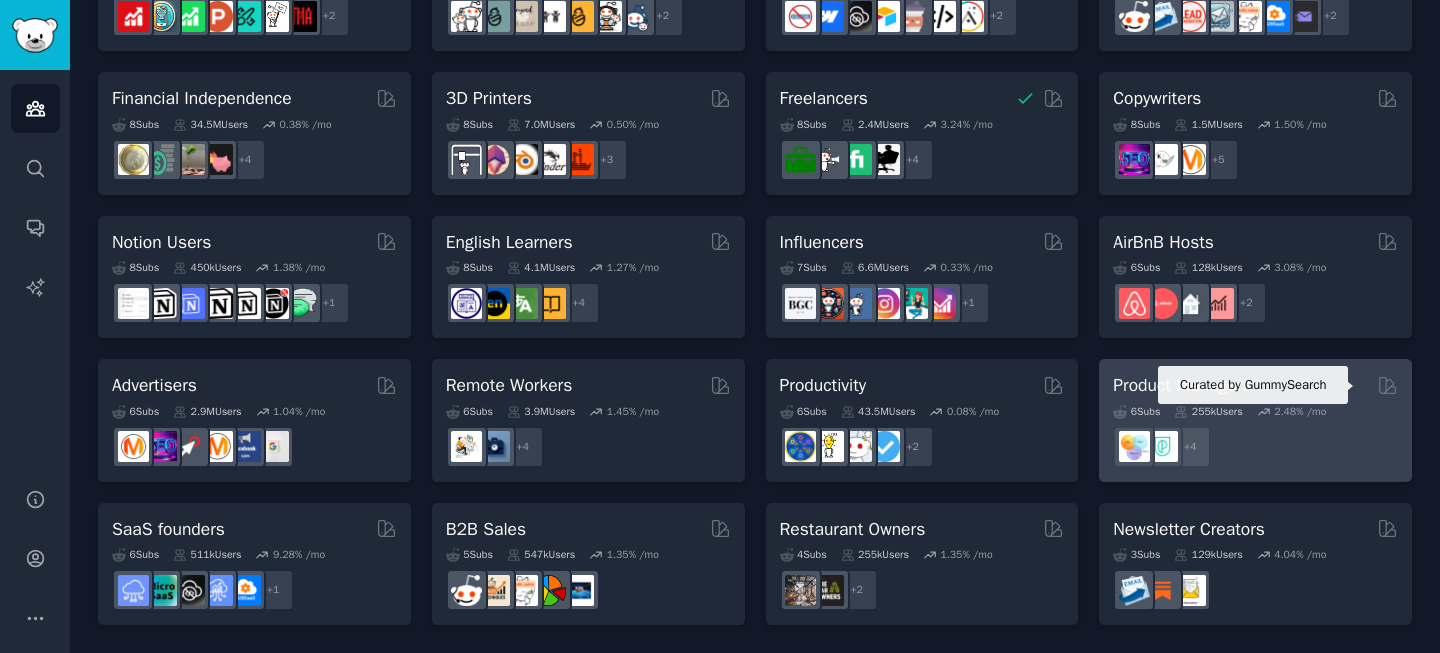 click 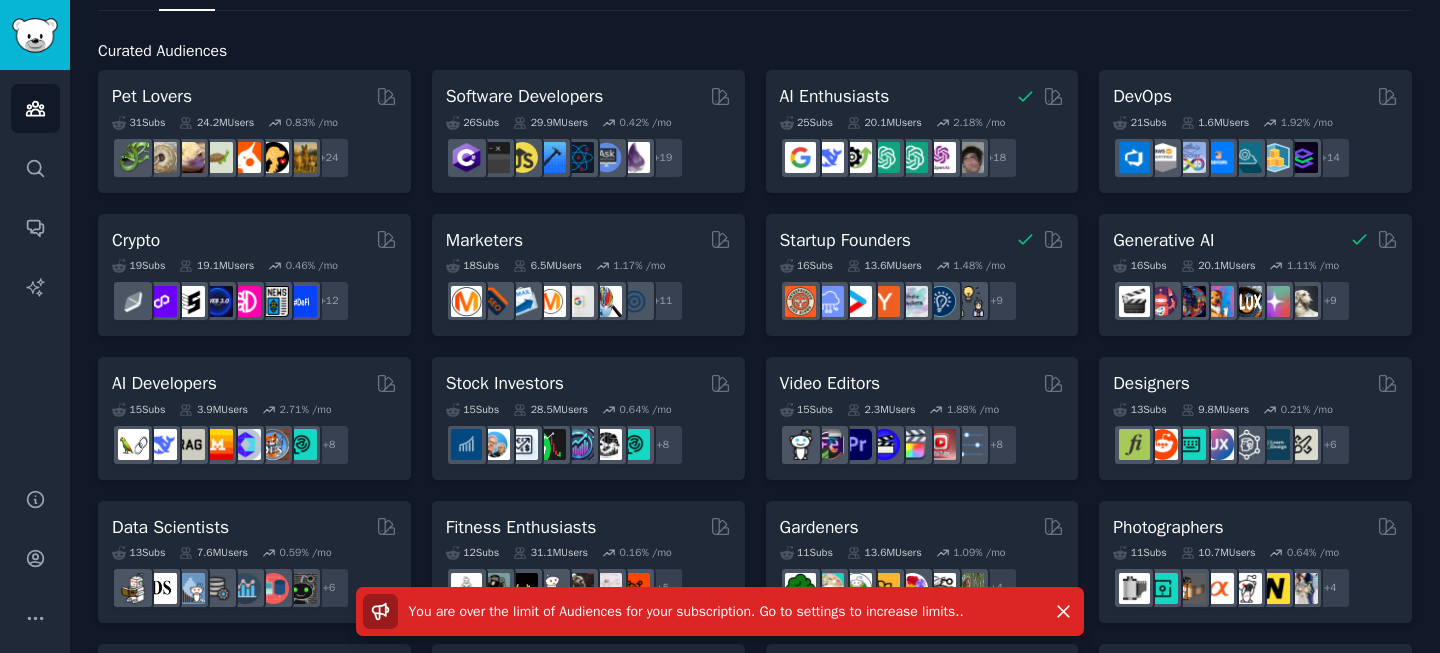 scroll, scrollTop: 0, scrollLeft: 0, axis: both 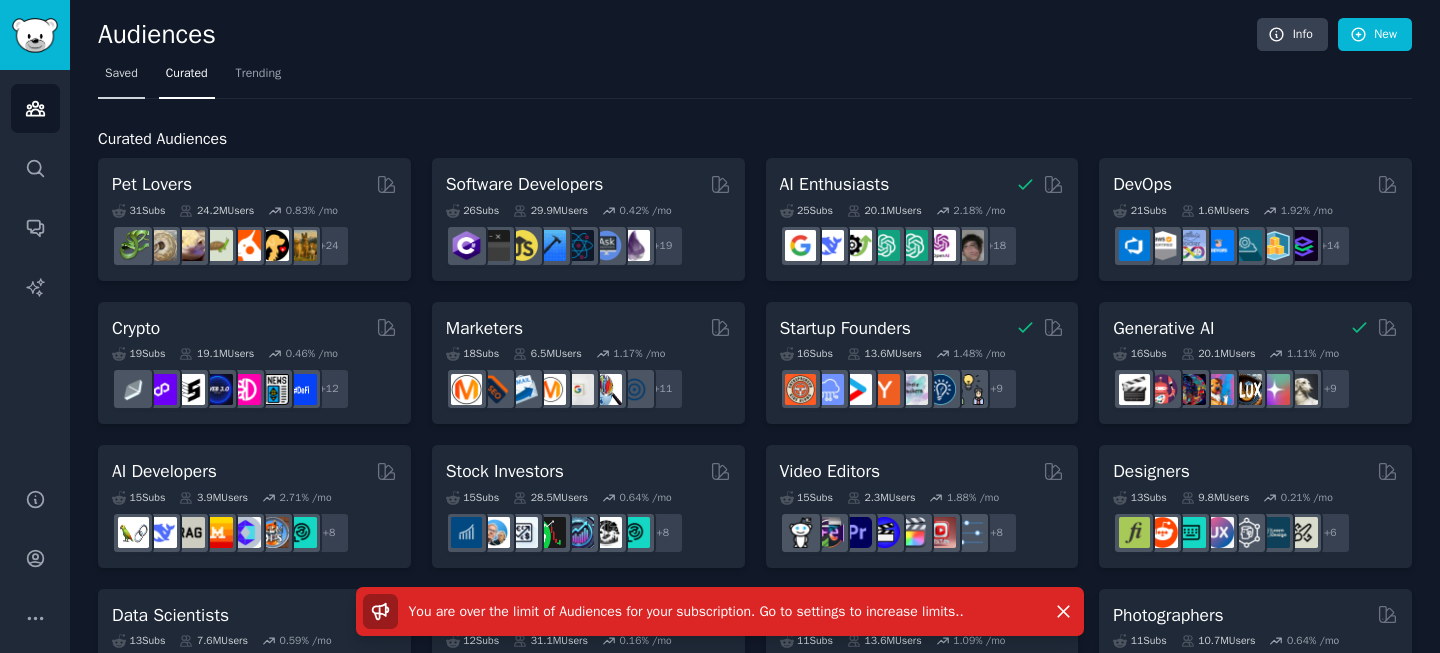 click on "Saved" at bounding box center (121, 74) 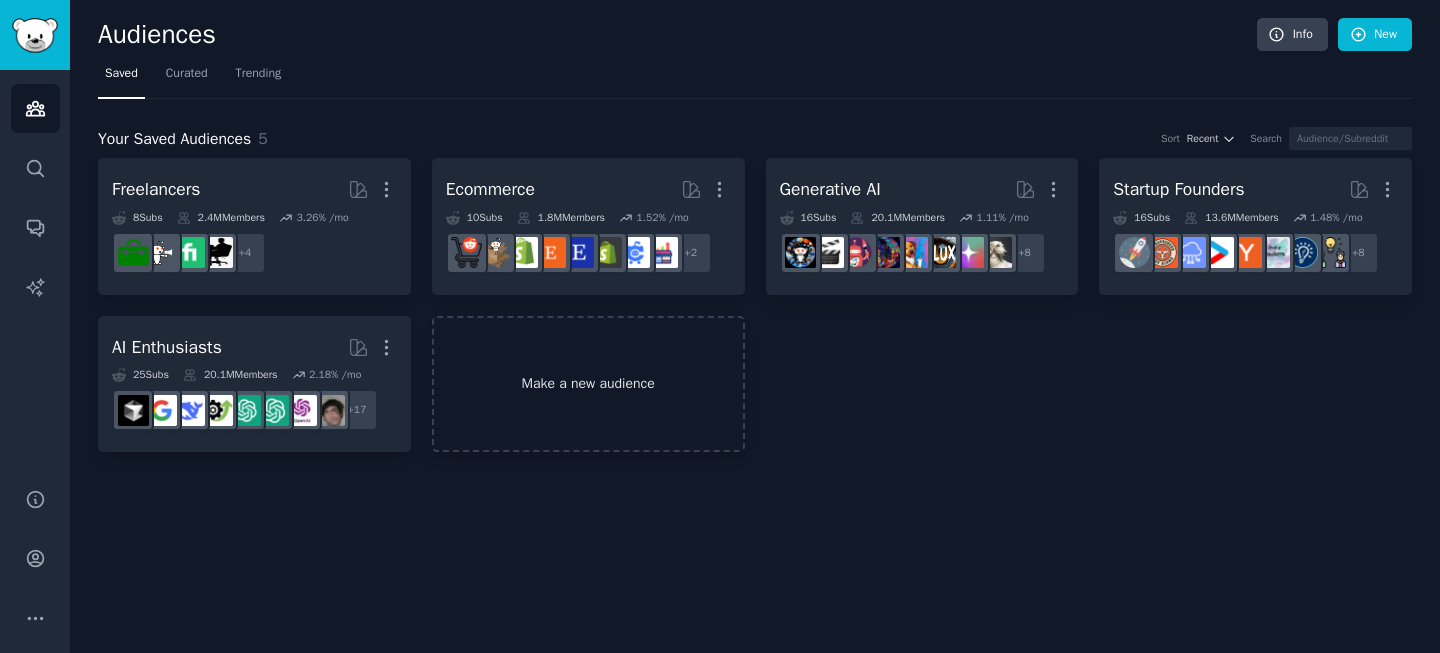 click on "Make a new audience" at bounding box center [588, 384] 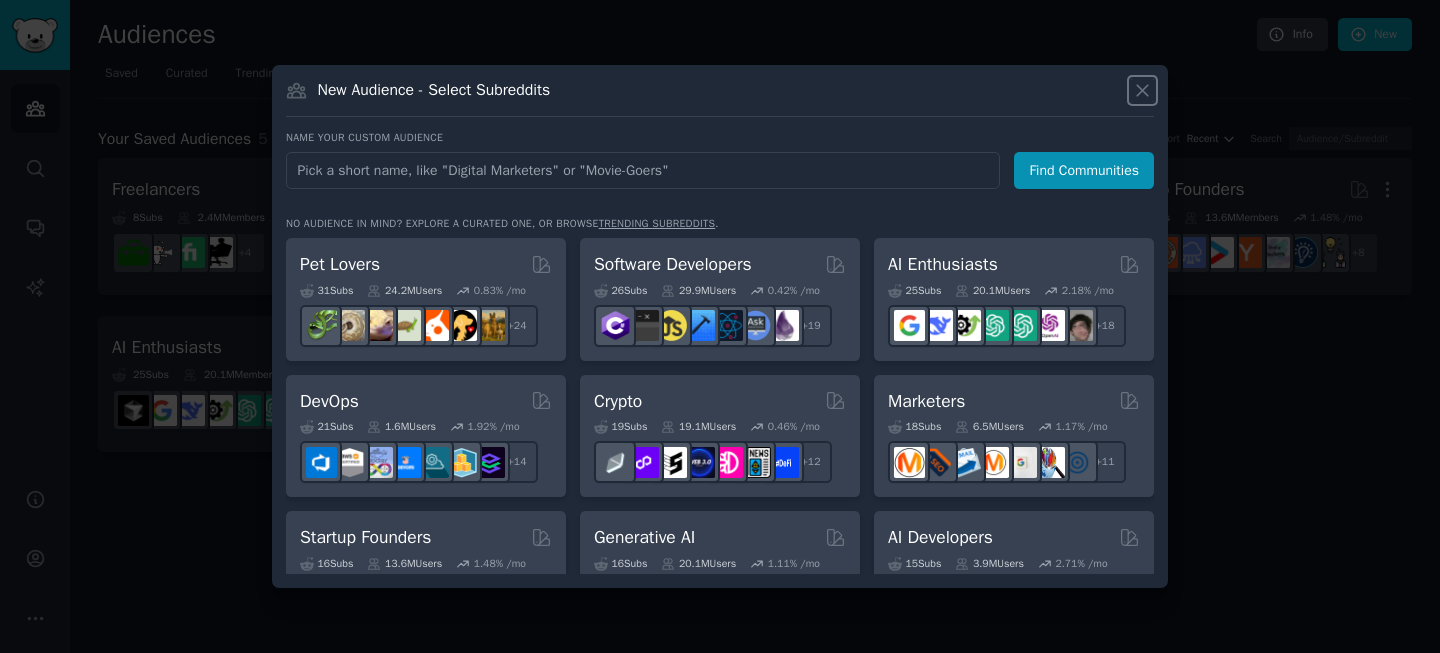 click 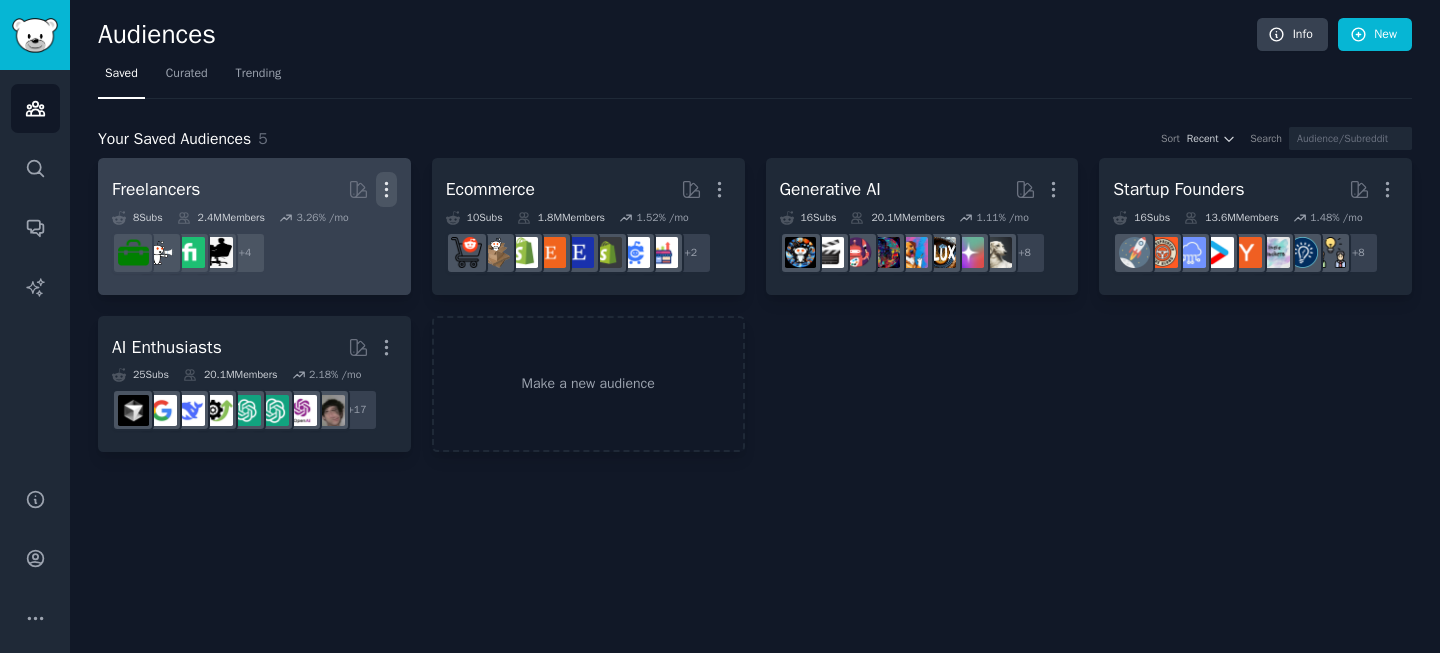 click 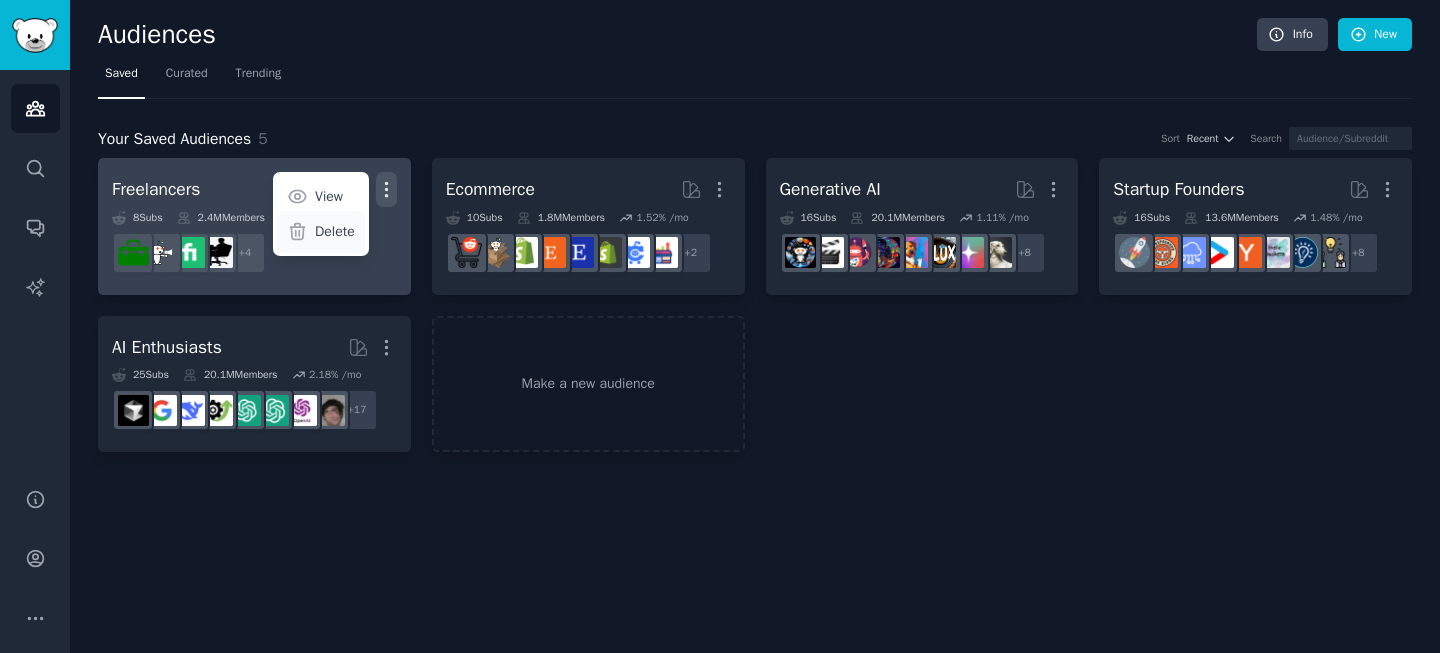 click on "Delete" at bounding box center (335, 231) 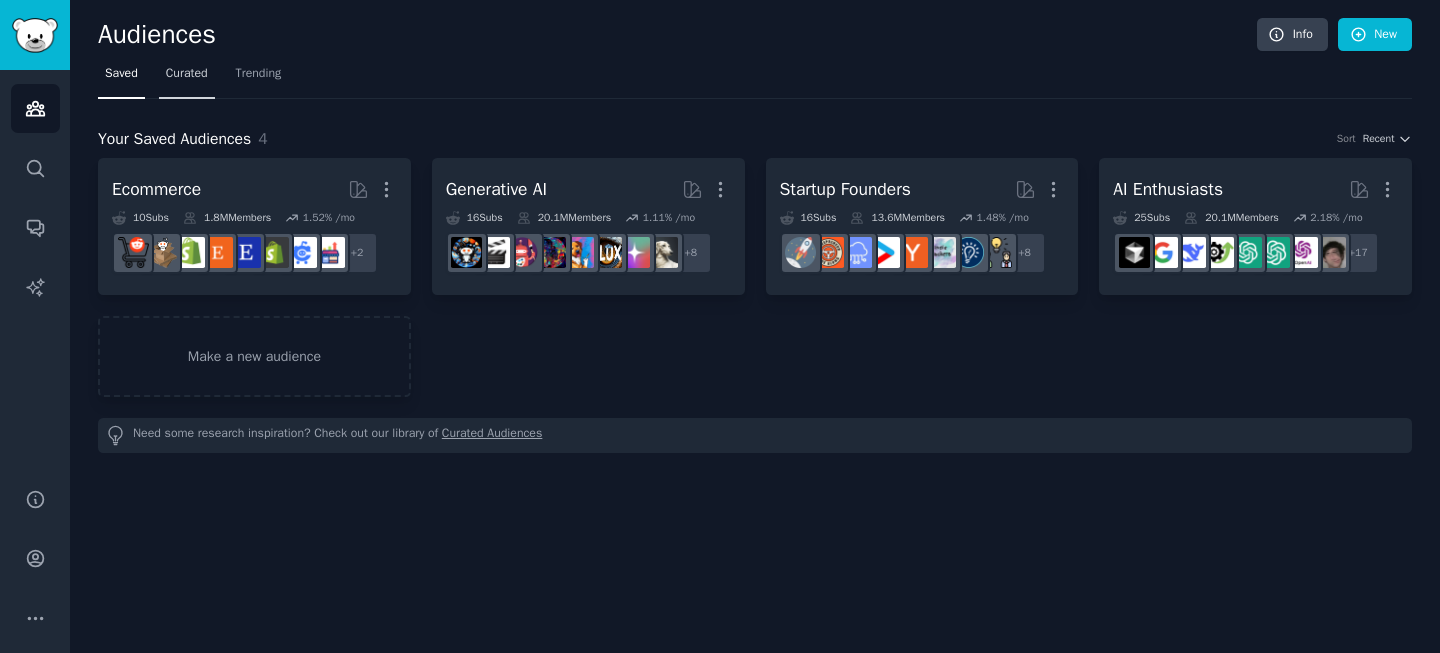 click on "Curated" at bounding box center (187, 78) 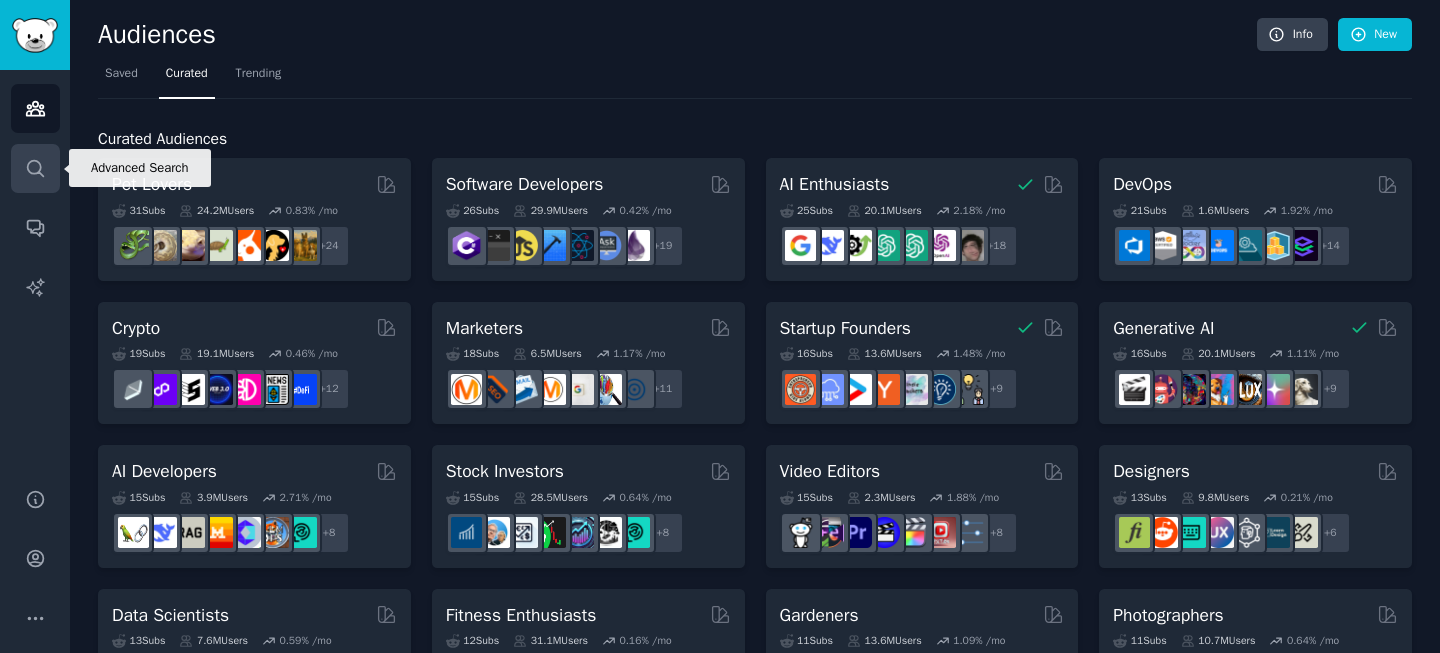 click 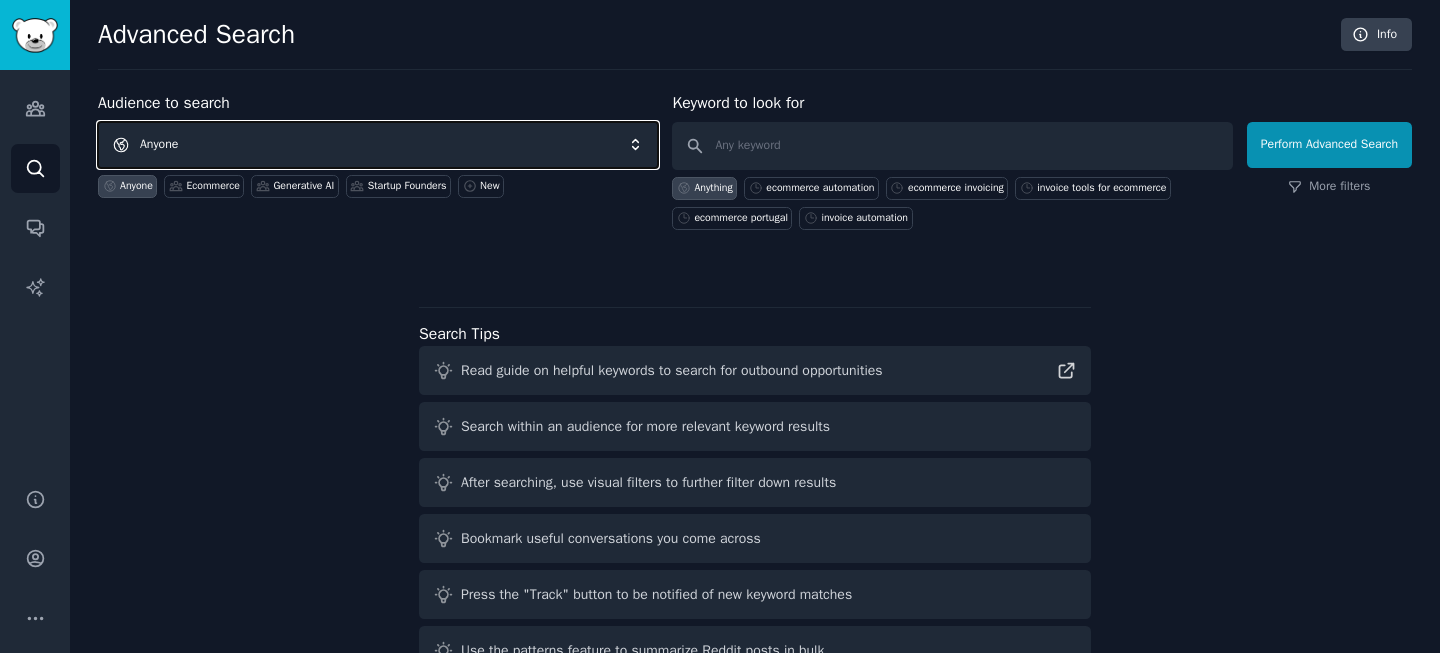 click on "Anyone" at bounding box center [378, 145] 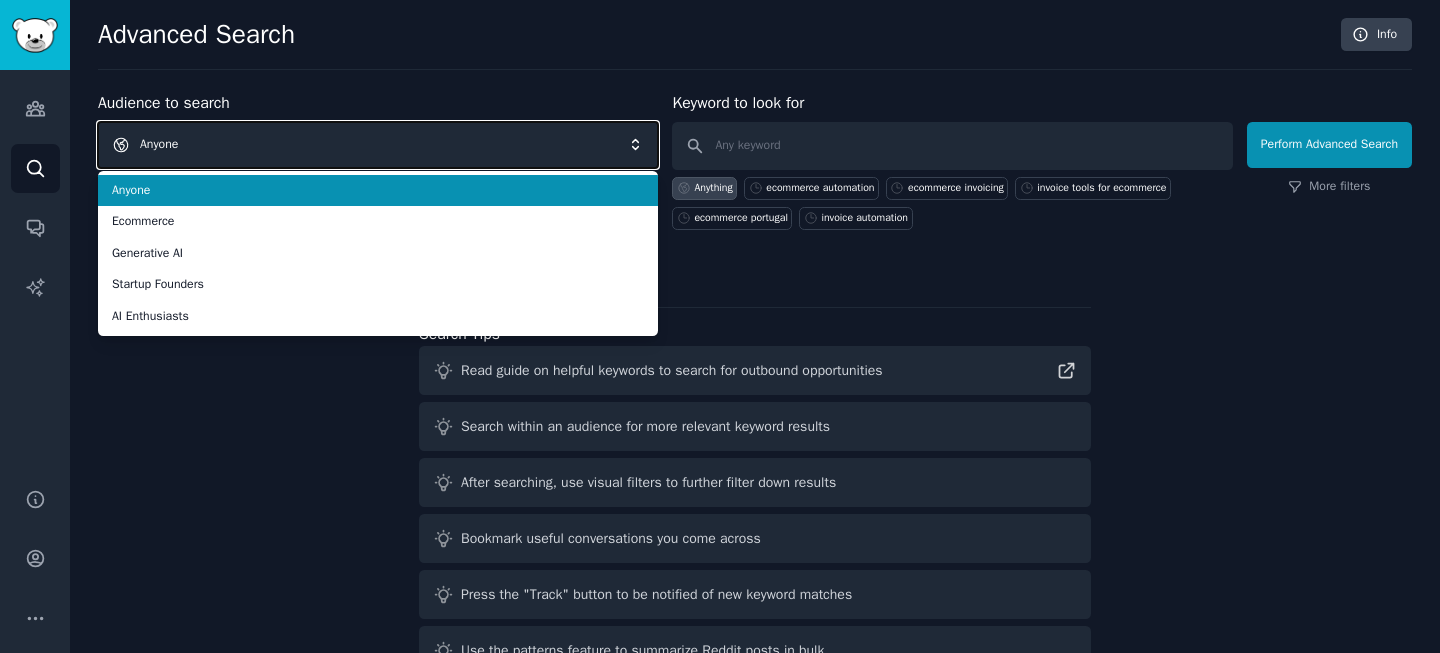 click on "Anyone" at bounding box center [378, 145] 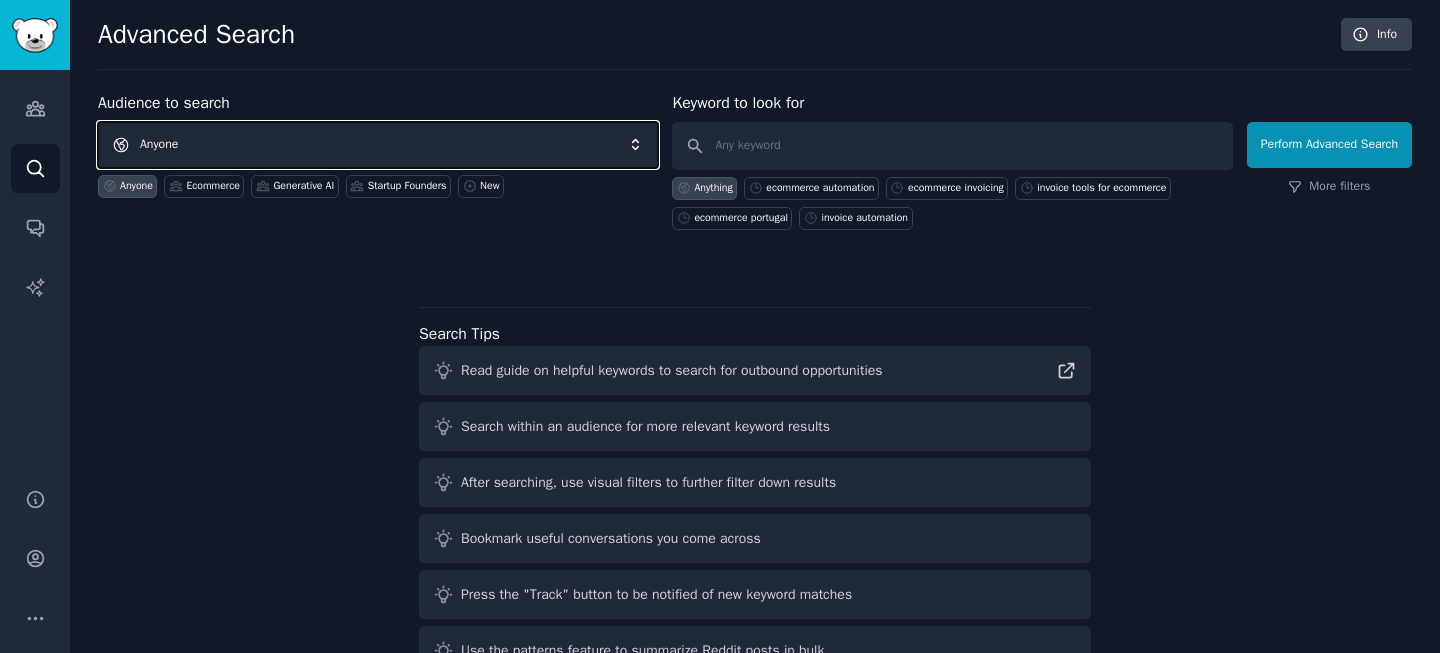 type 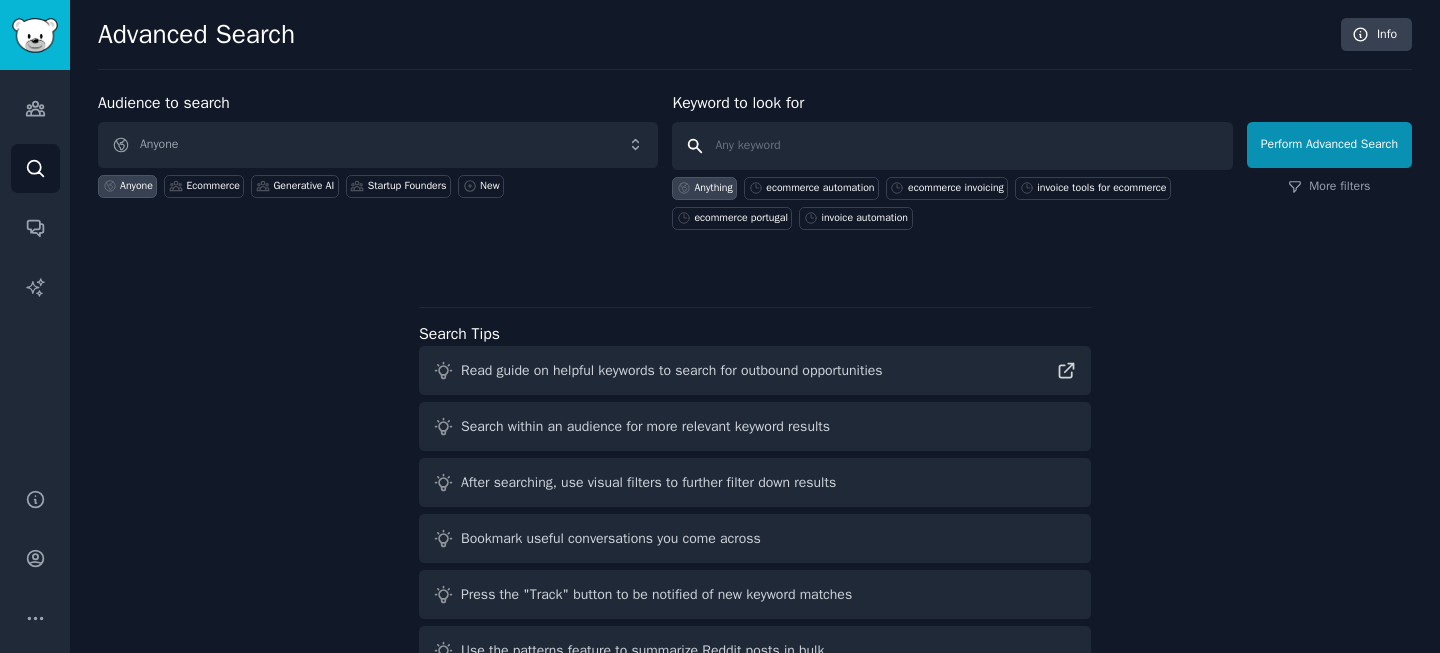 click at bounding box center [952, 146] 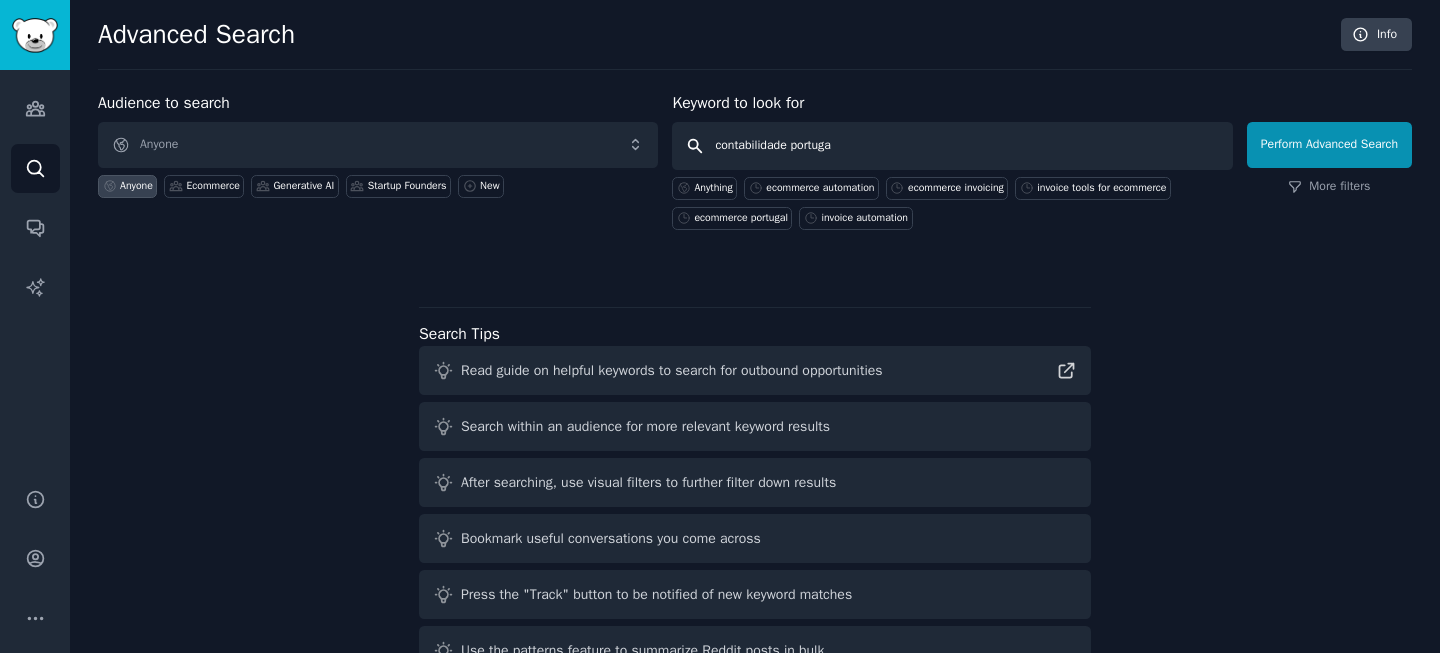 type on "contabilidade portugal" 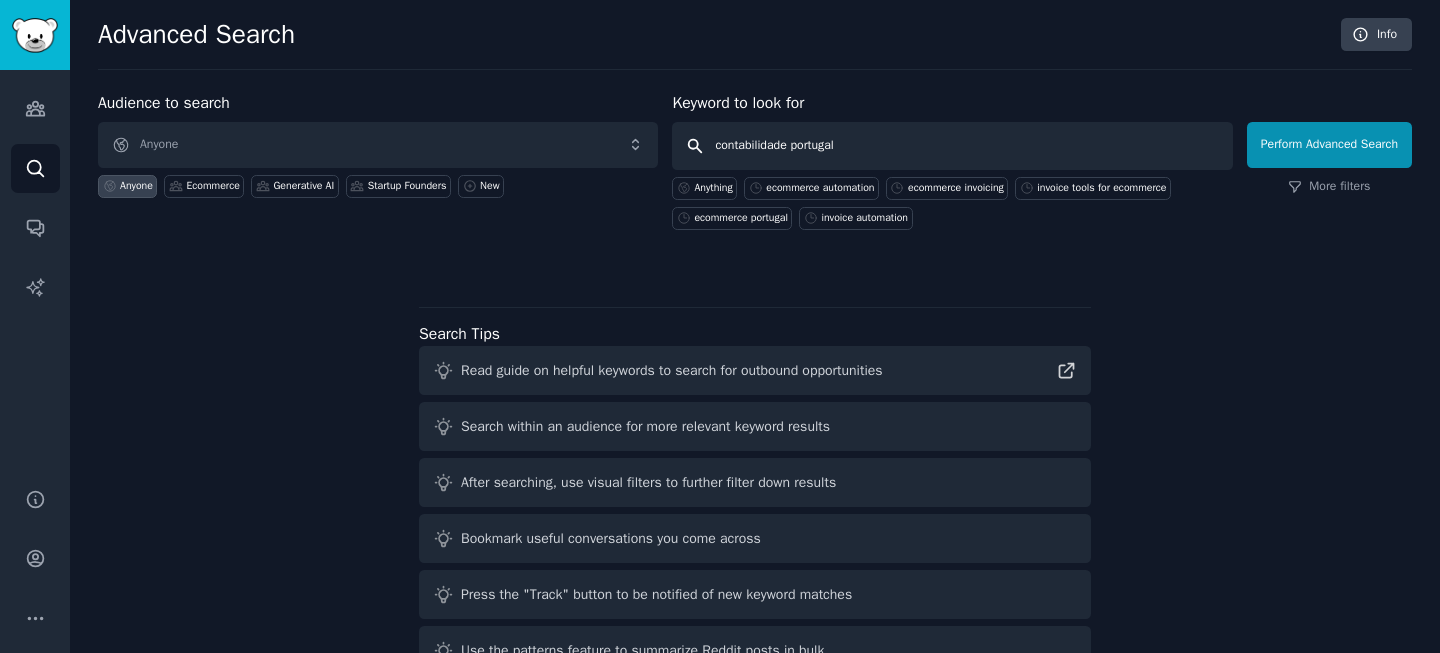 click on "Perform Advanced Search" at bounding box center [1329, 145] 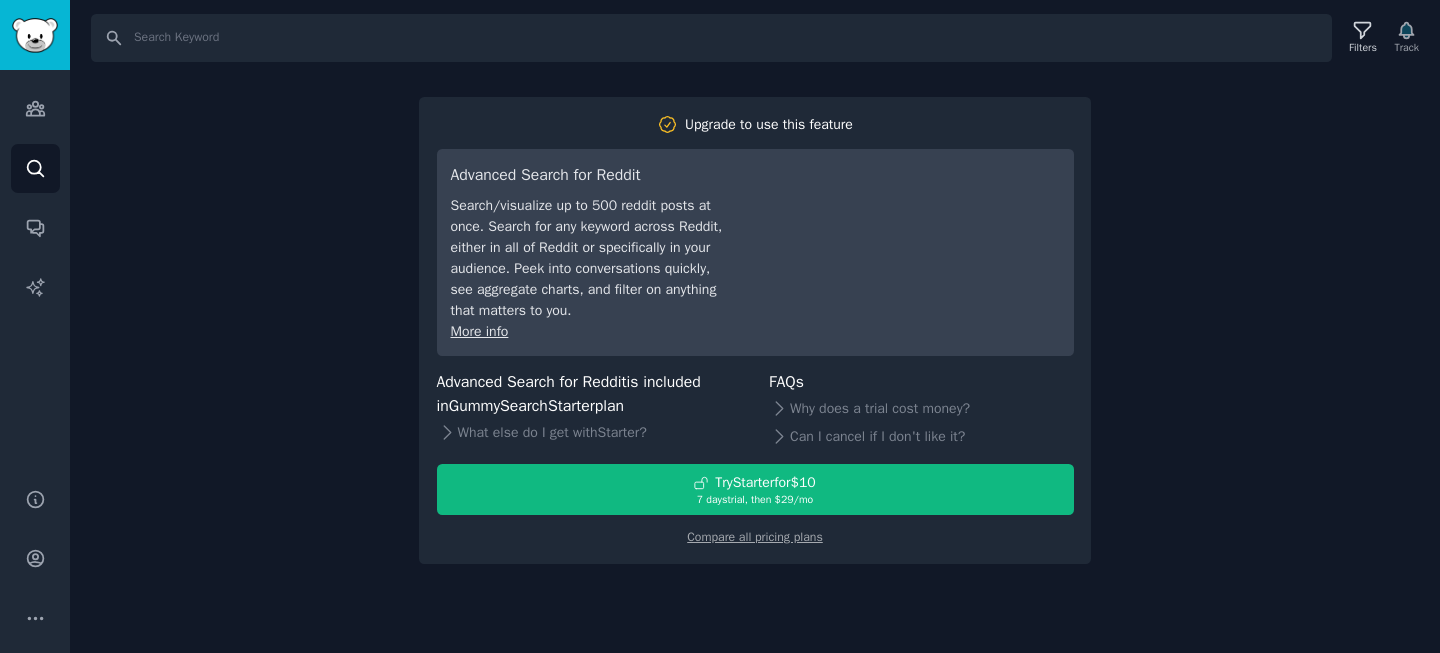 click on "Search Filters Track Upgrade to use this feature Advanced Search for Reddit Search/visualize up to 500 reddit posts at once. Search for any keyword across Reddit, either in all of Reddit or specifically in your audience. Peek into conversations quickly, see aggregate charts, and filter on anything that matters to you. More info Advanced Search for Reddit  is included in  GummySearch  Starter  plan What else do I get with  Starter ? FAQs Why does a trial cost money? Can I cancel if I don't like it? Try  Starter  for  $10 7 days  trial, then $ 29 /mo Compare all pricing plans" at bounding box center (755, 326) 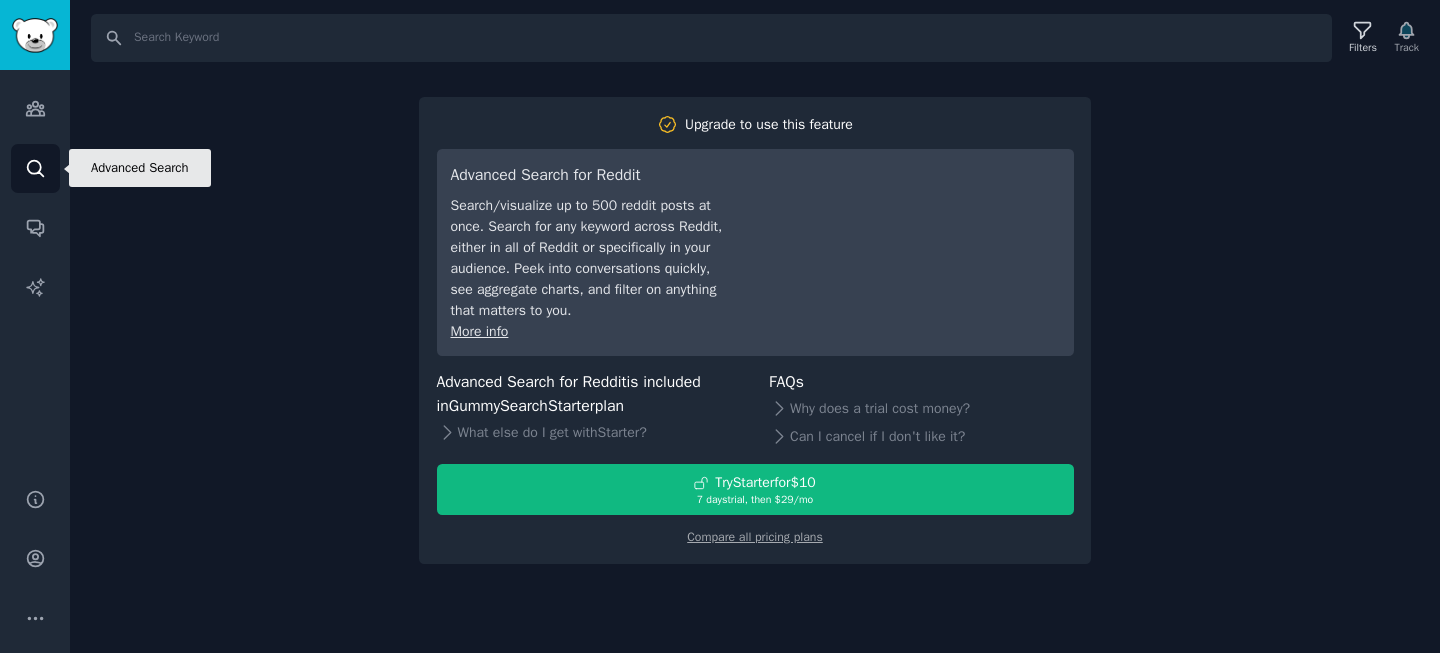 click on "Search" at bounding box center (35, 168) 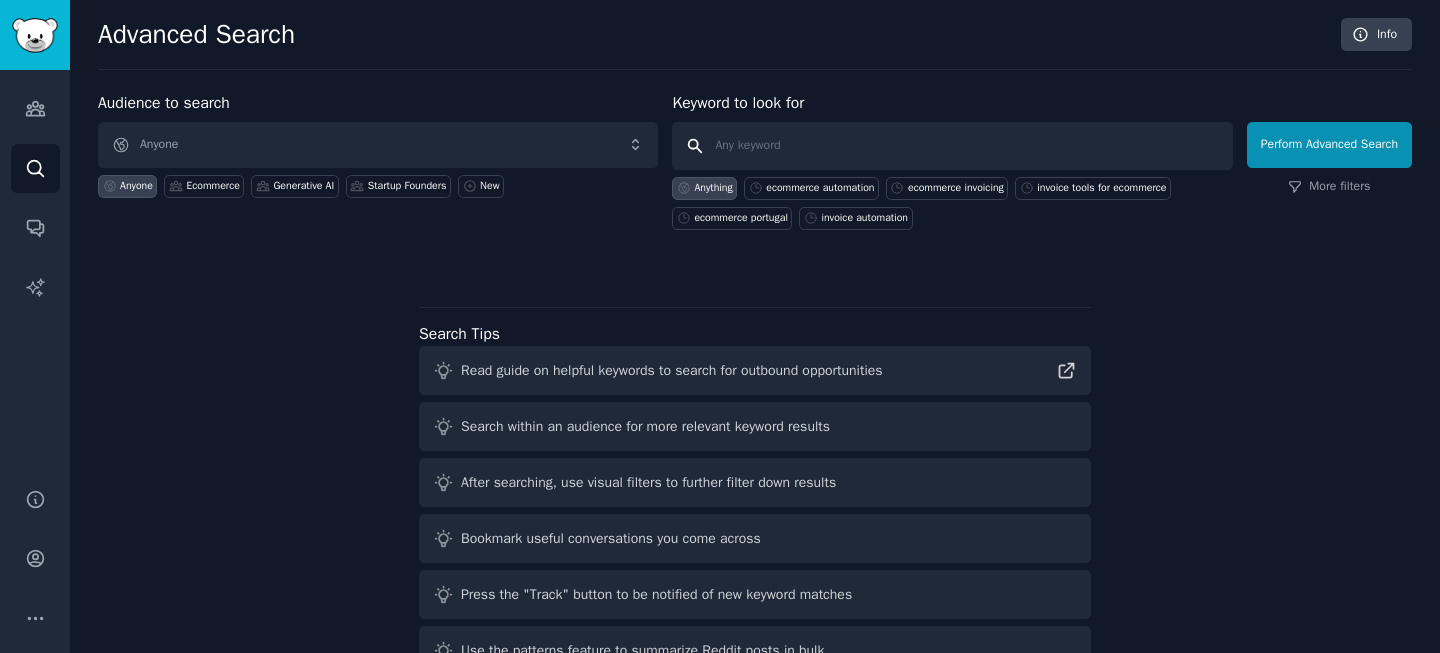 click at bounding box center [952, 146] 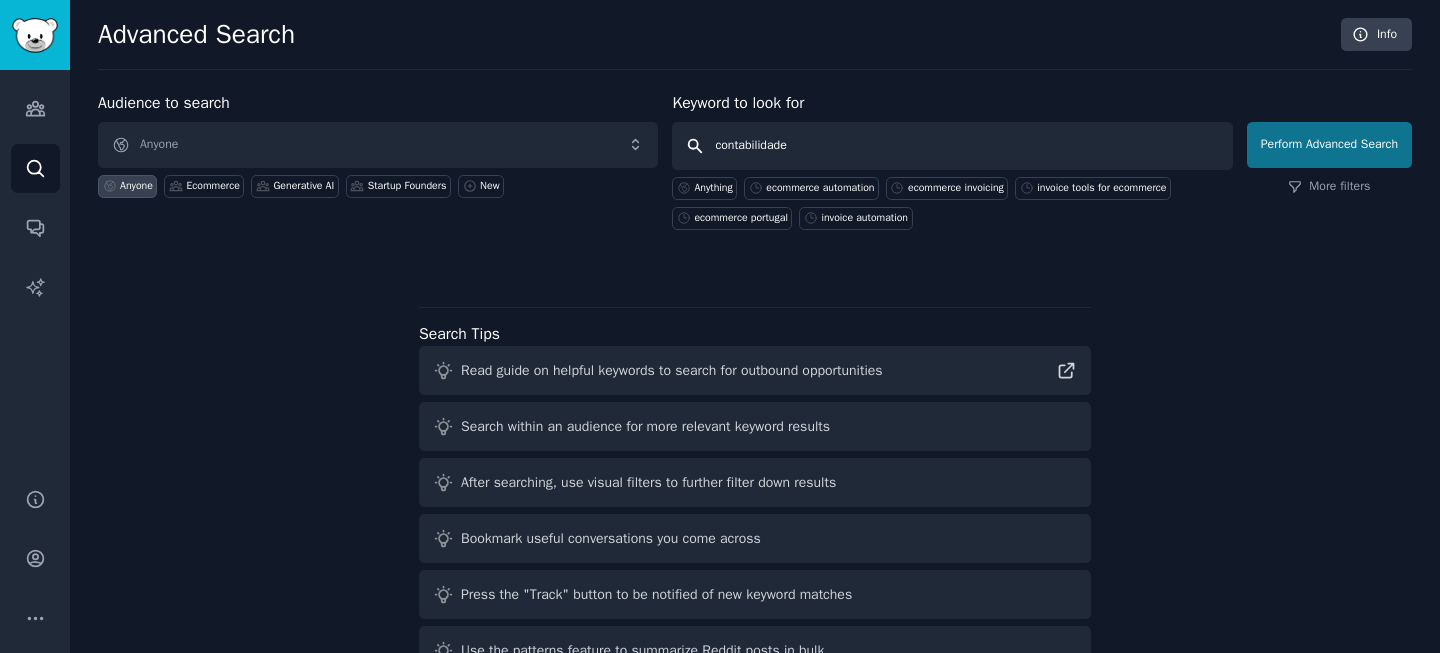 type on "contabilidade" 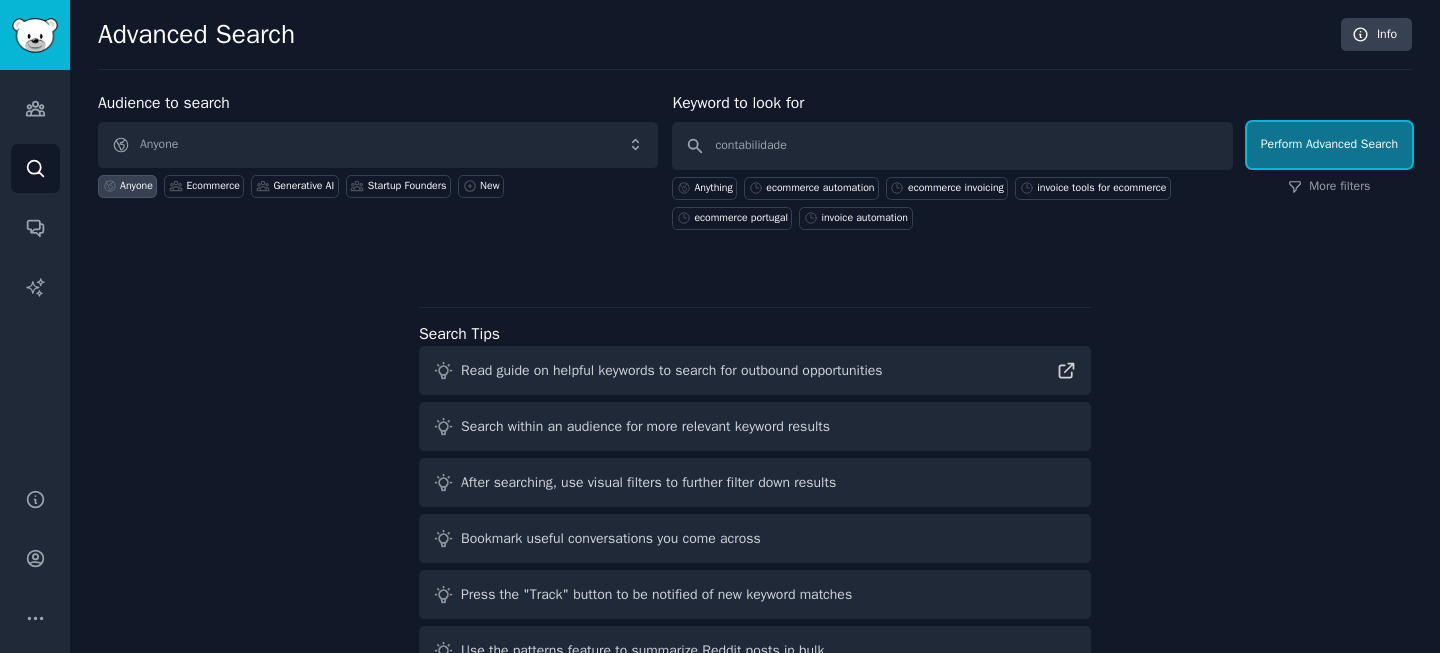 click on "Perform Advanced Search" at bounding box center [1329, 145] 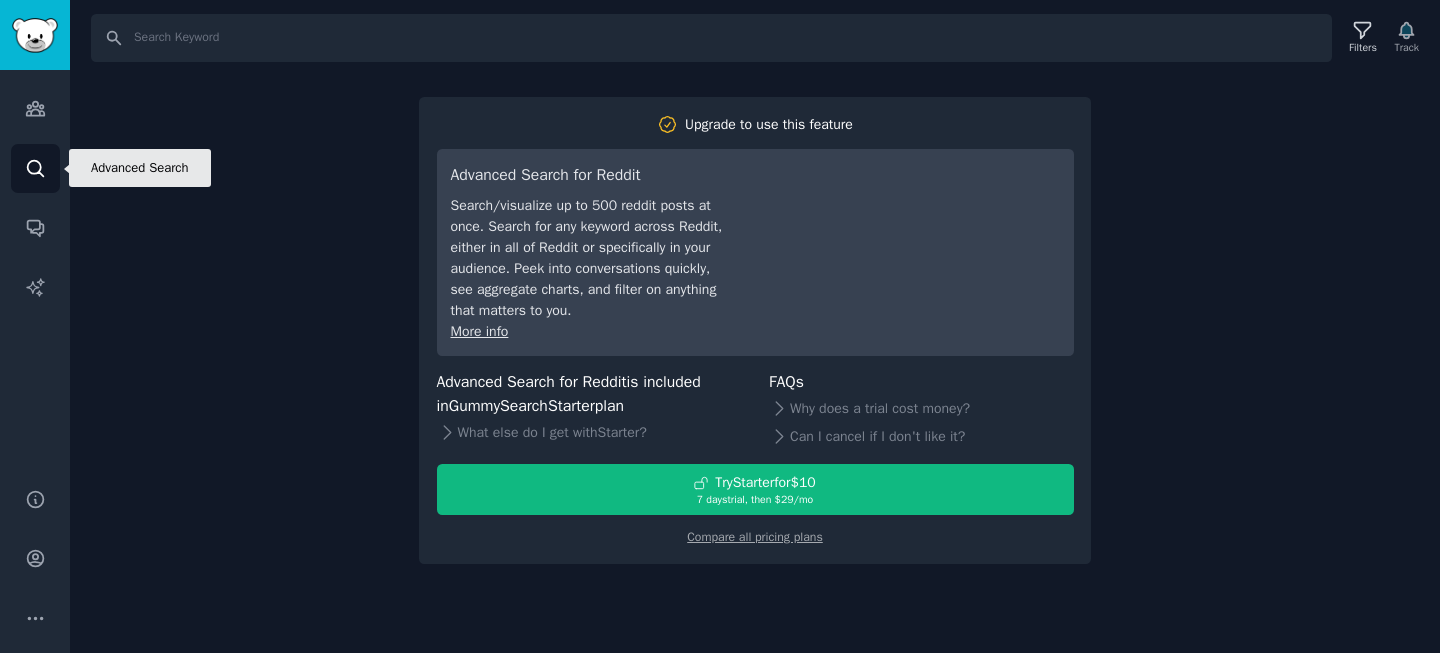 click on "Search" at bounding box center (35, 168) 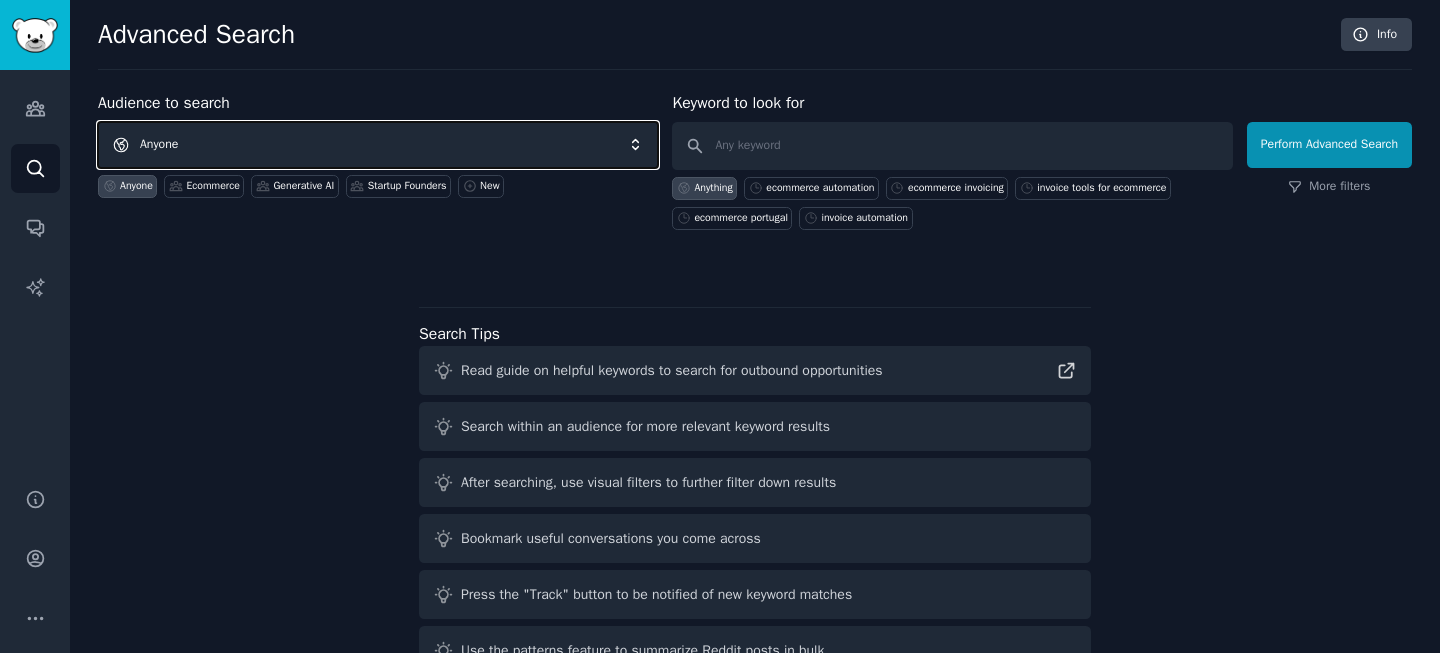 click on "Anyone" at bounding box center [378, 145] 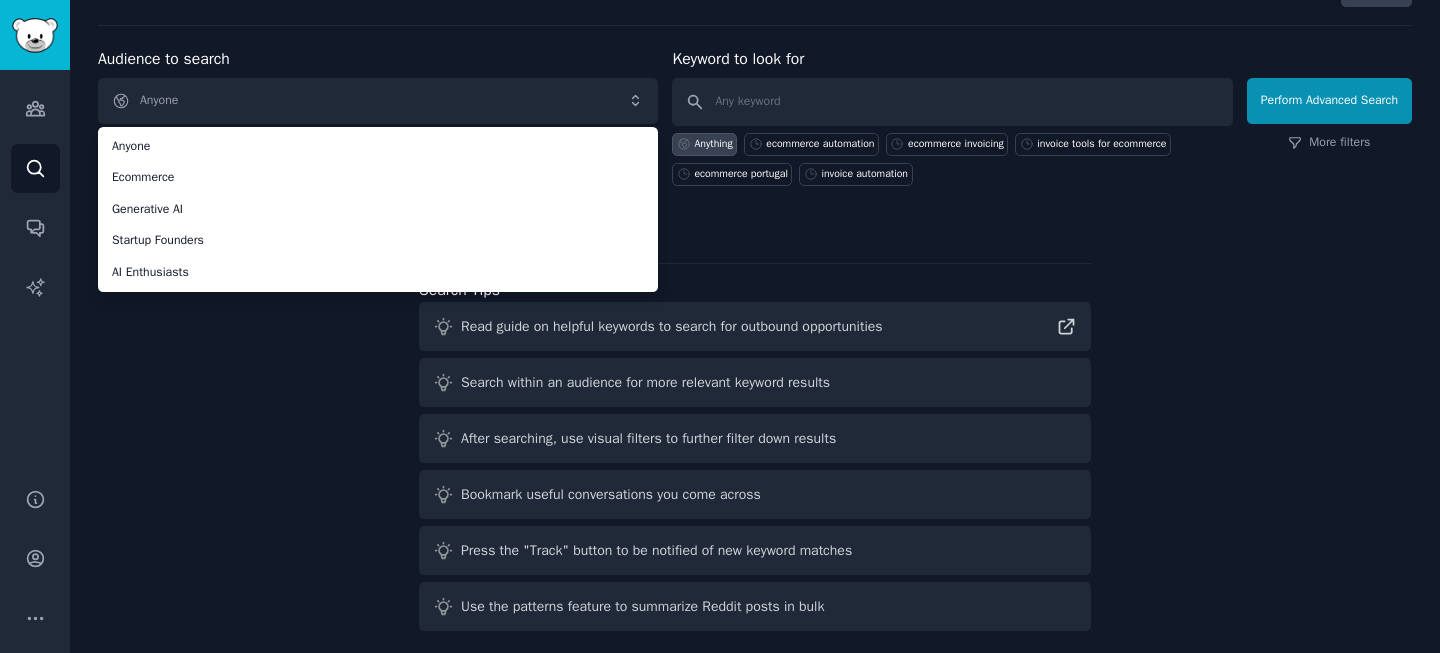 scroll, scrollTop: 36, scrollLeft: 0, axis: vertical 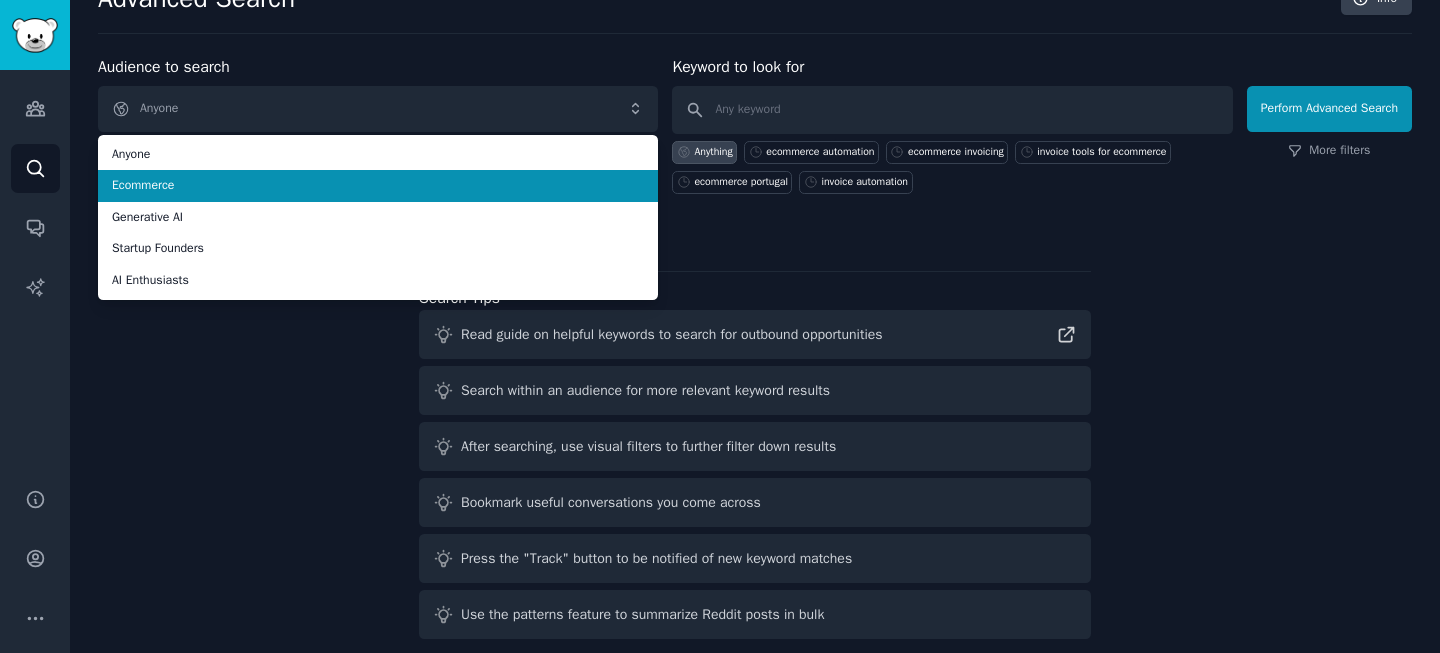 click on "Ecommerce" at bounding box center [378, 186] 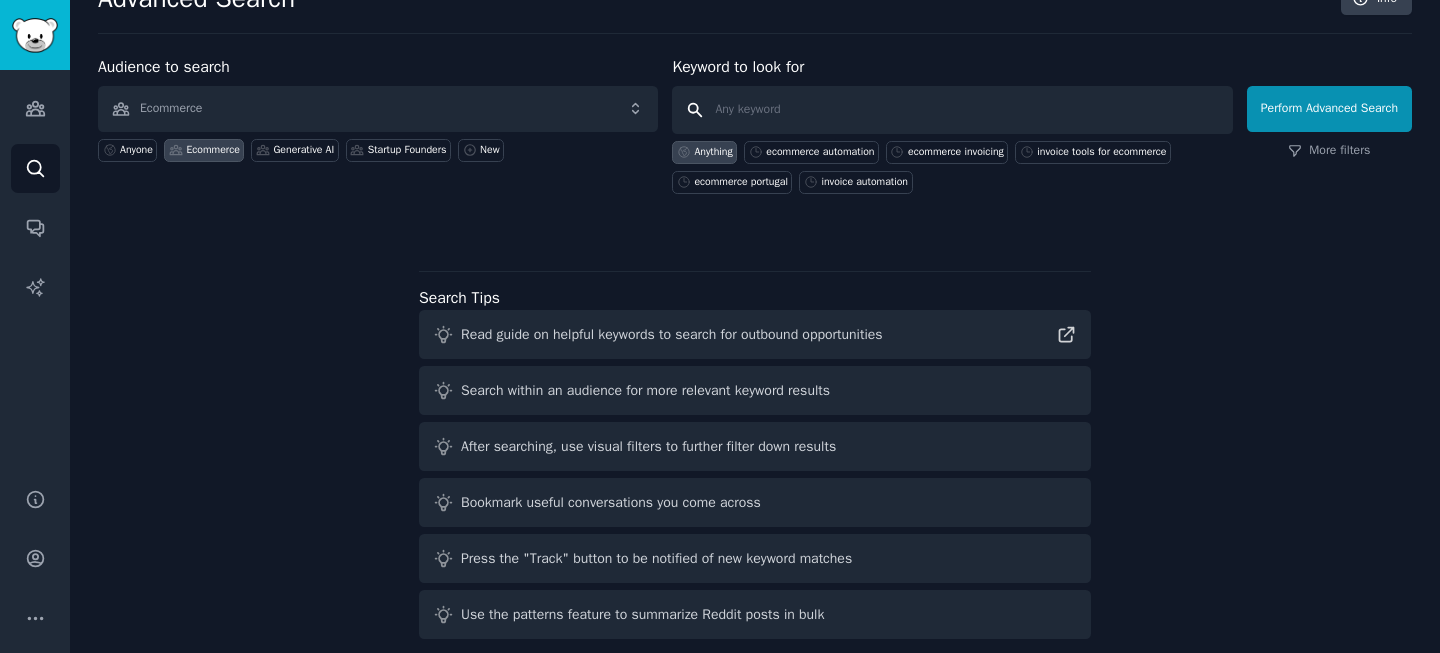 click at bounding box center [952, 110] 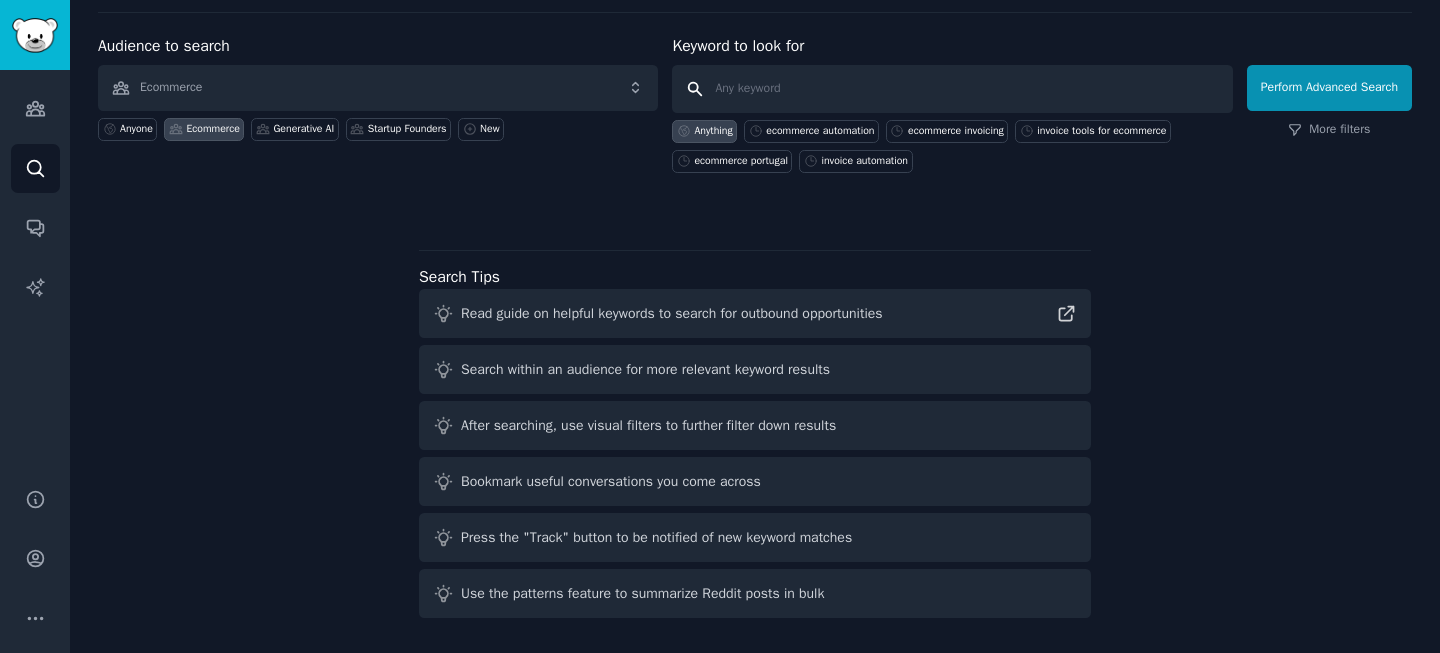 scroll, scrollTop: 0, scrollLeft: 0, axis: both 